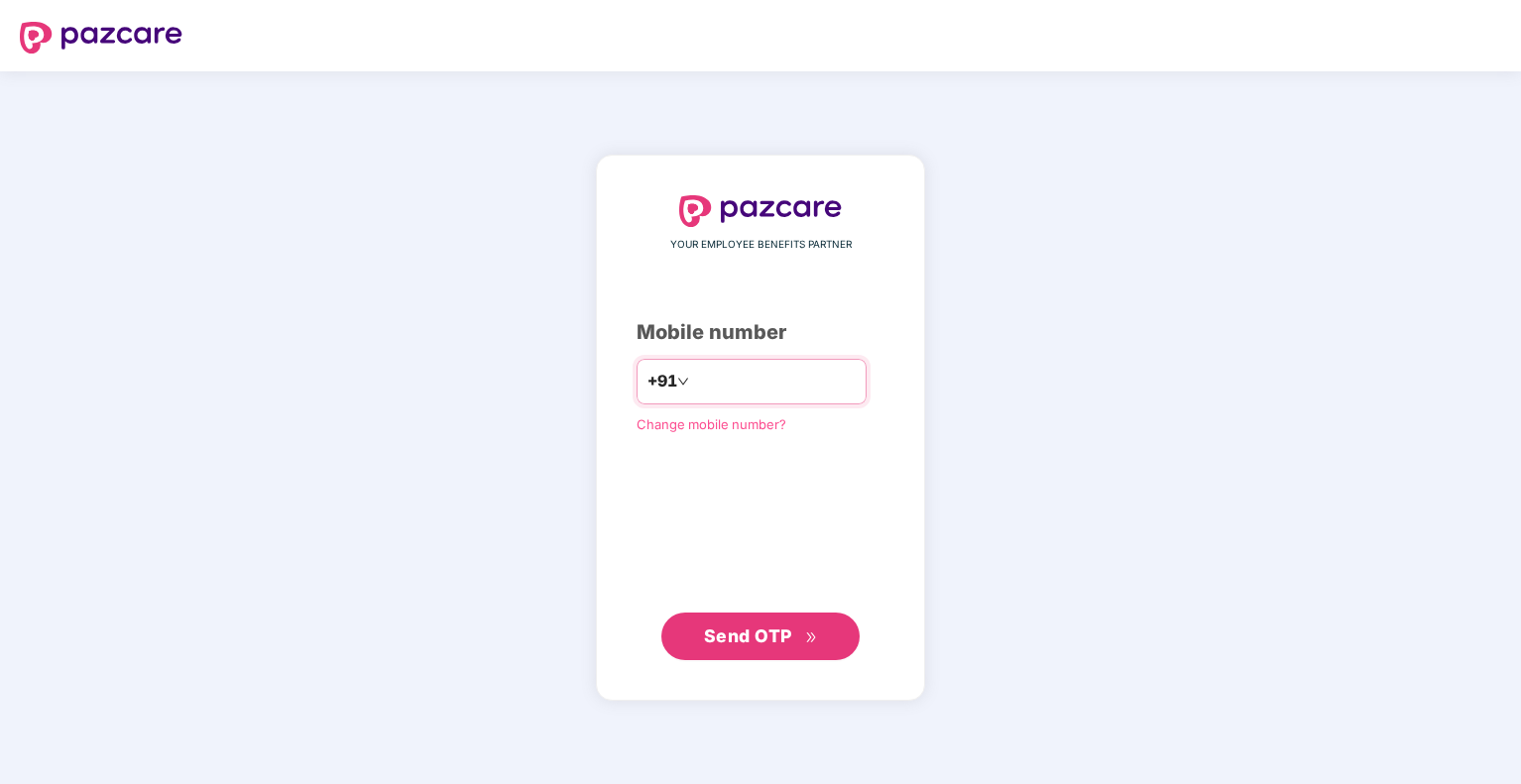 scroll, scrollTop: 0, scrollLeft: 0, axis: both 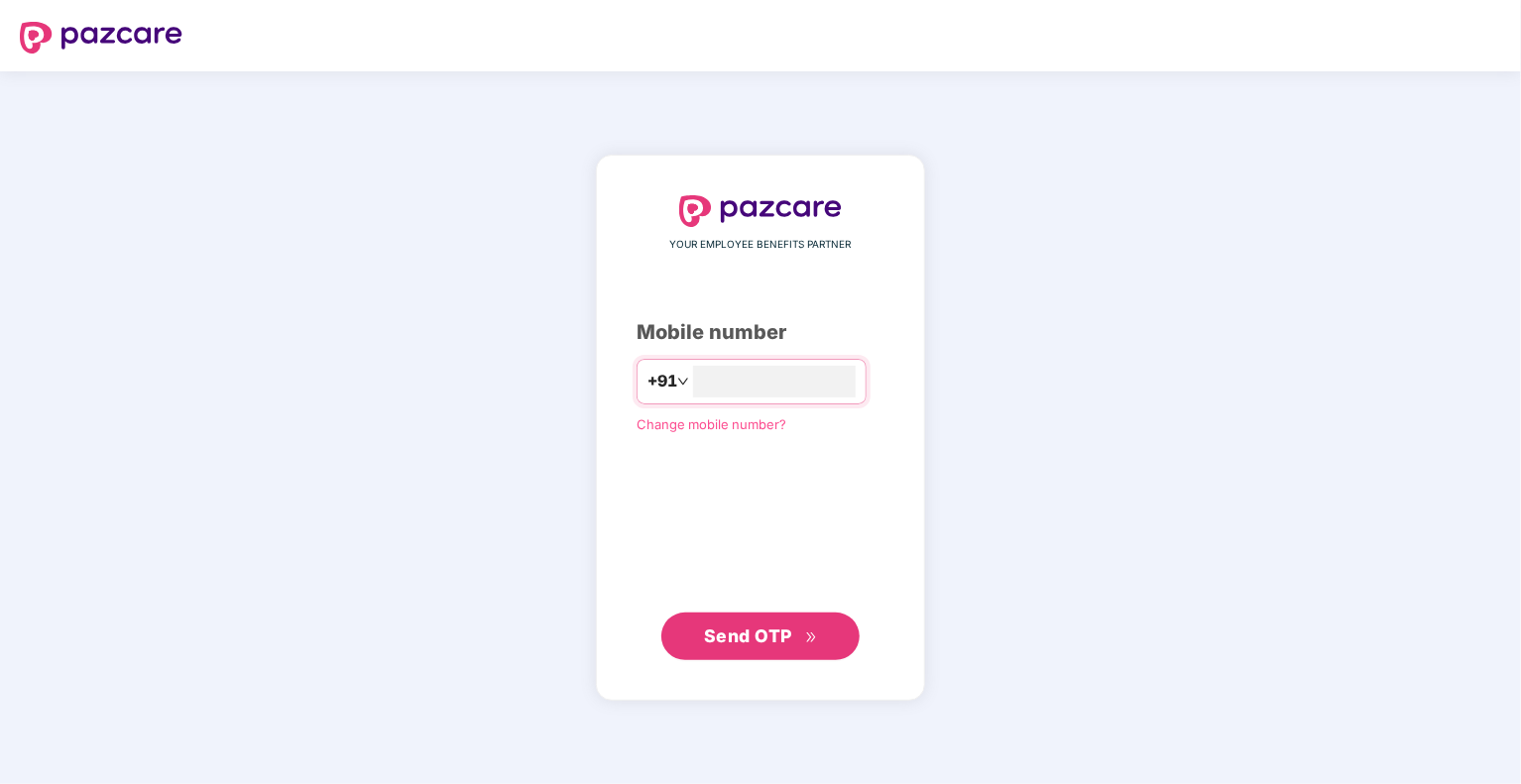 type on "**********" 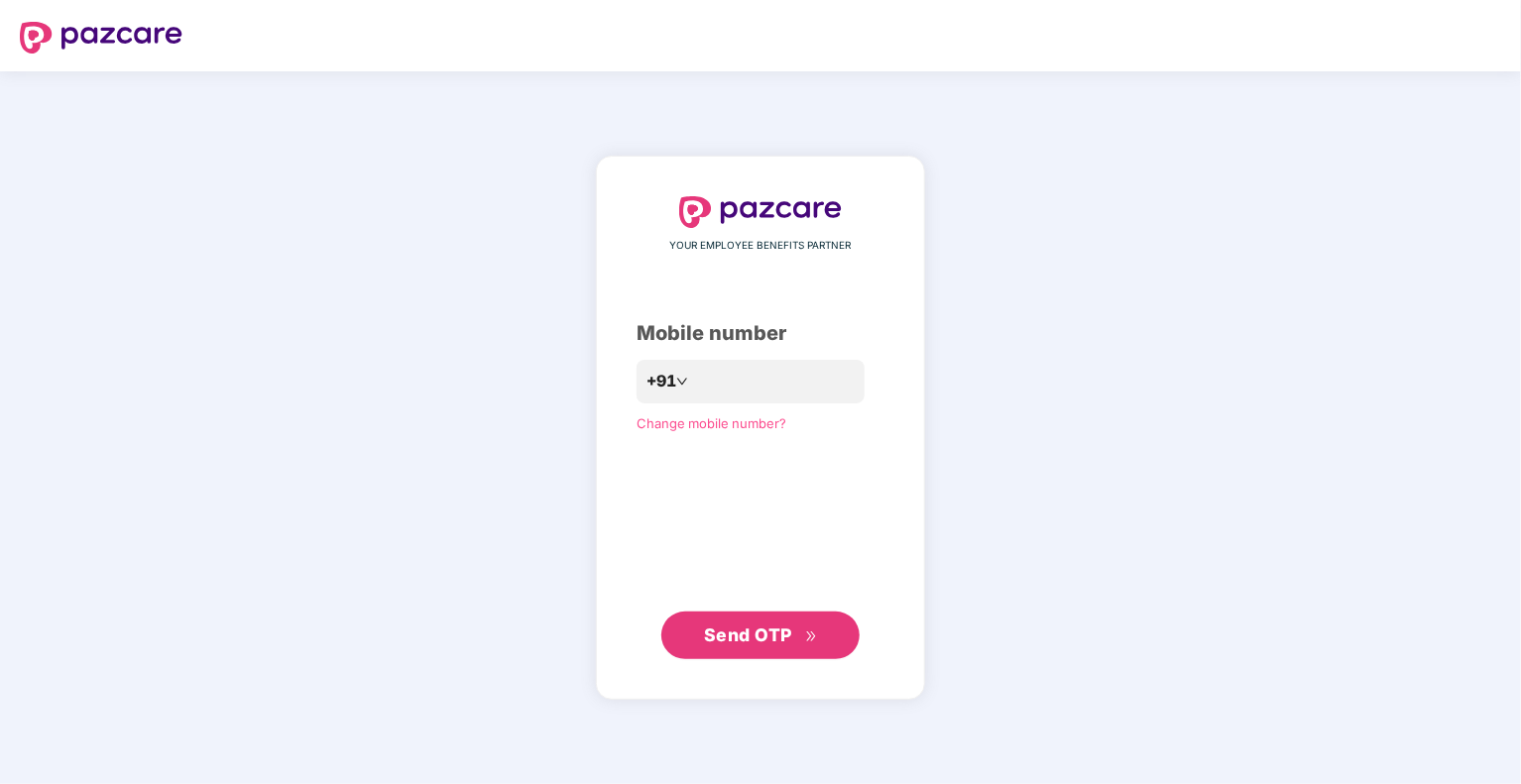click on "Send OTP" at bounding box center (748, 634) 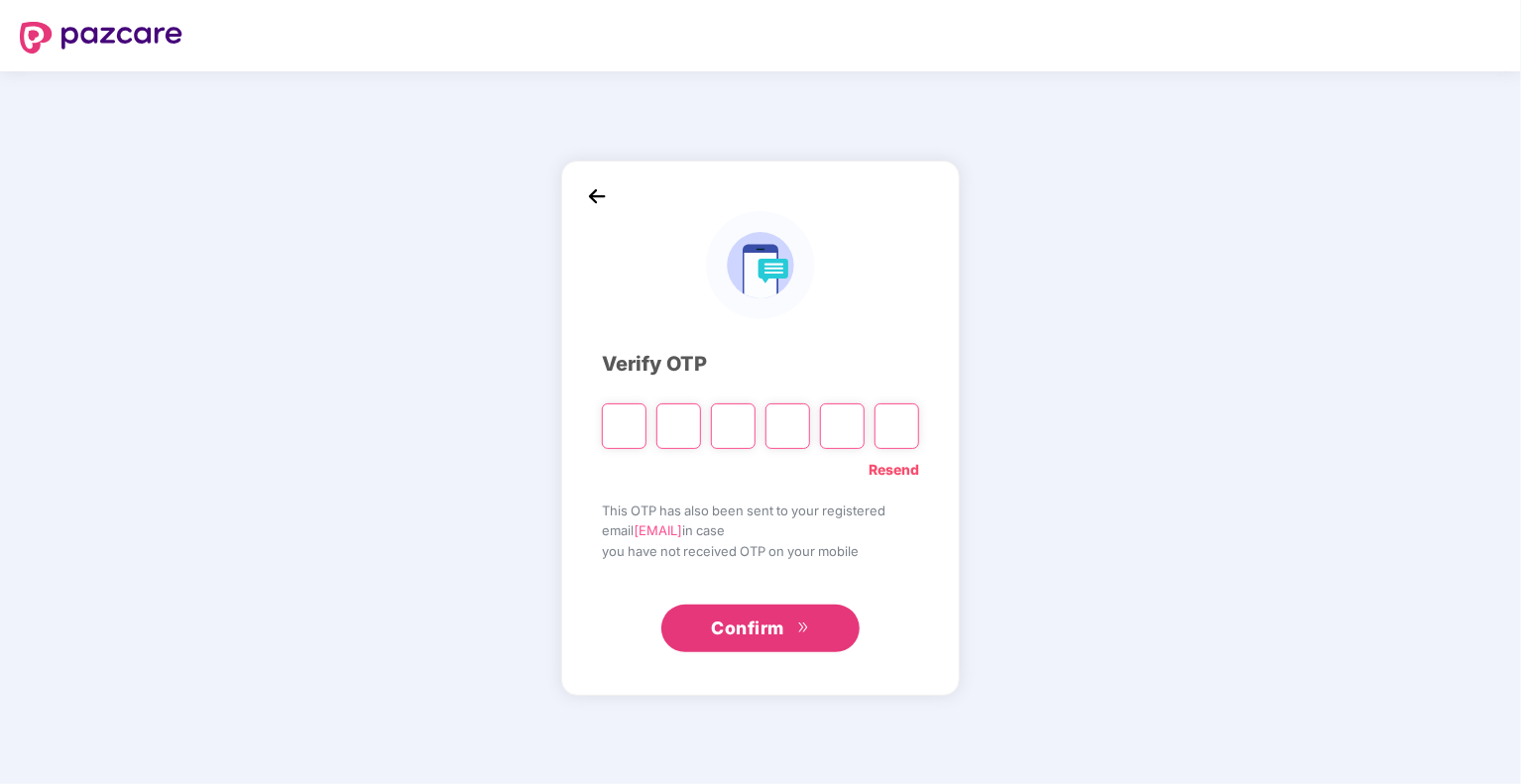 type on "*" 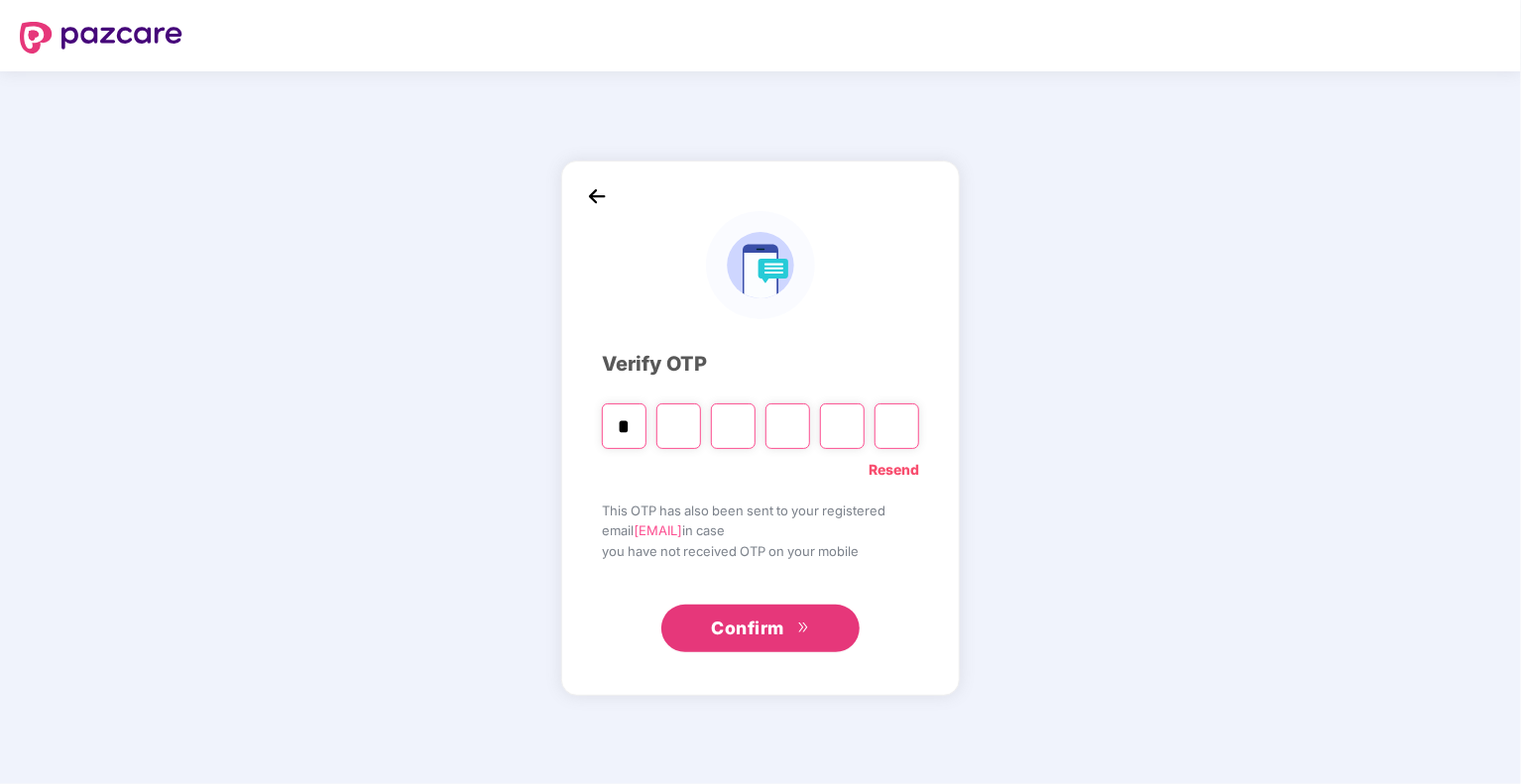 type on "*" 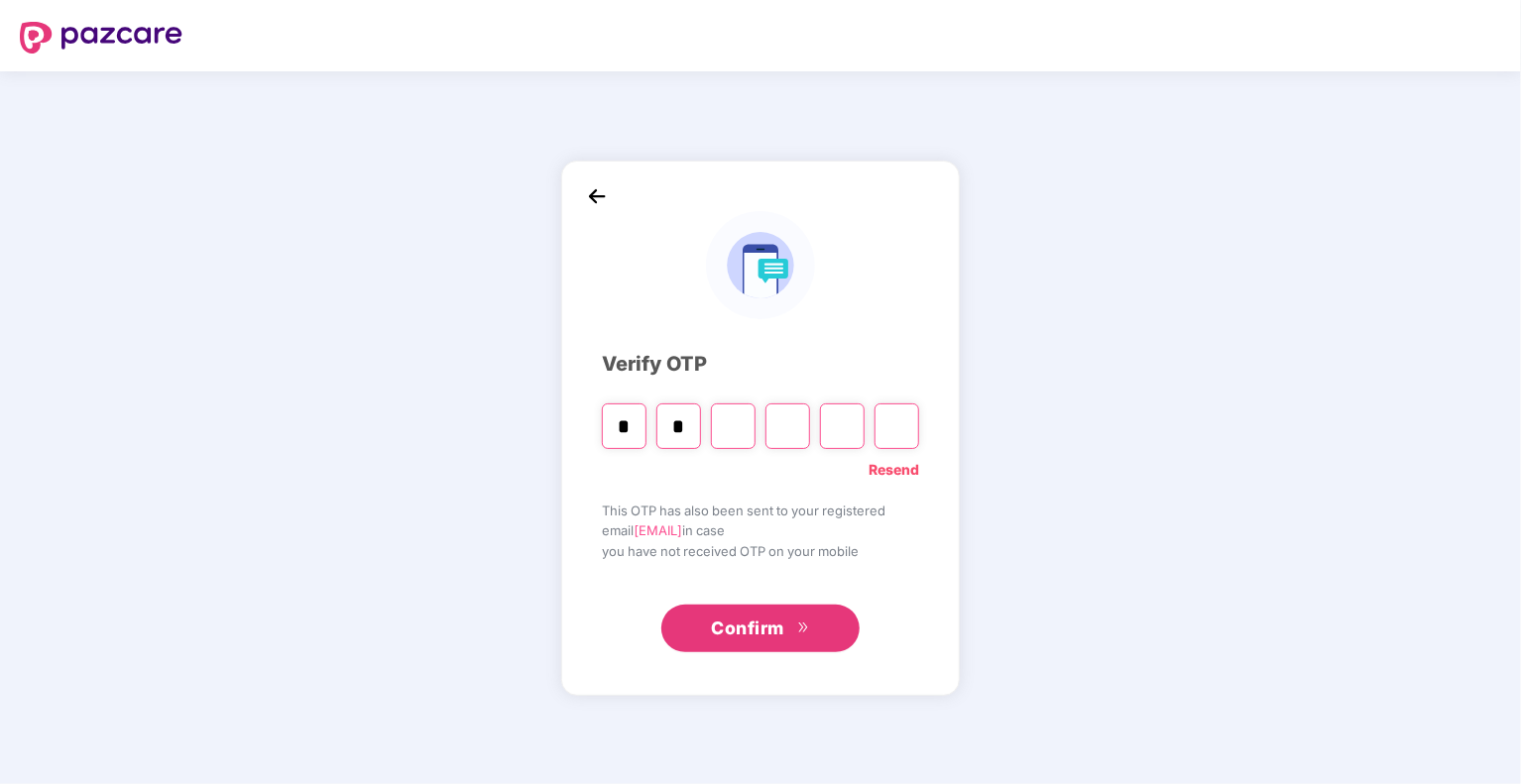 type on "*" 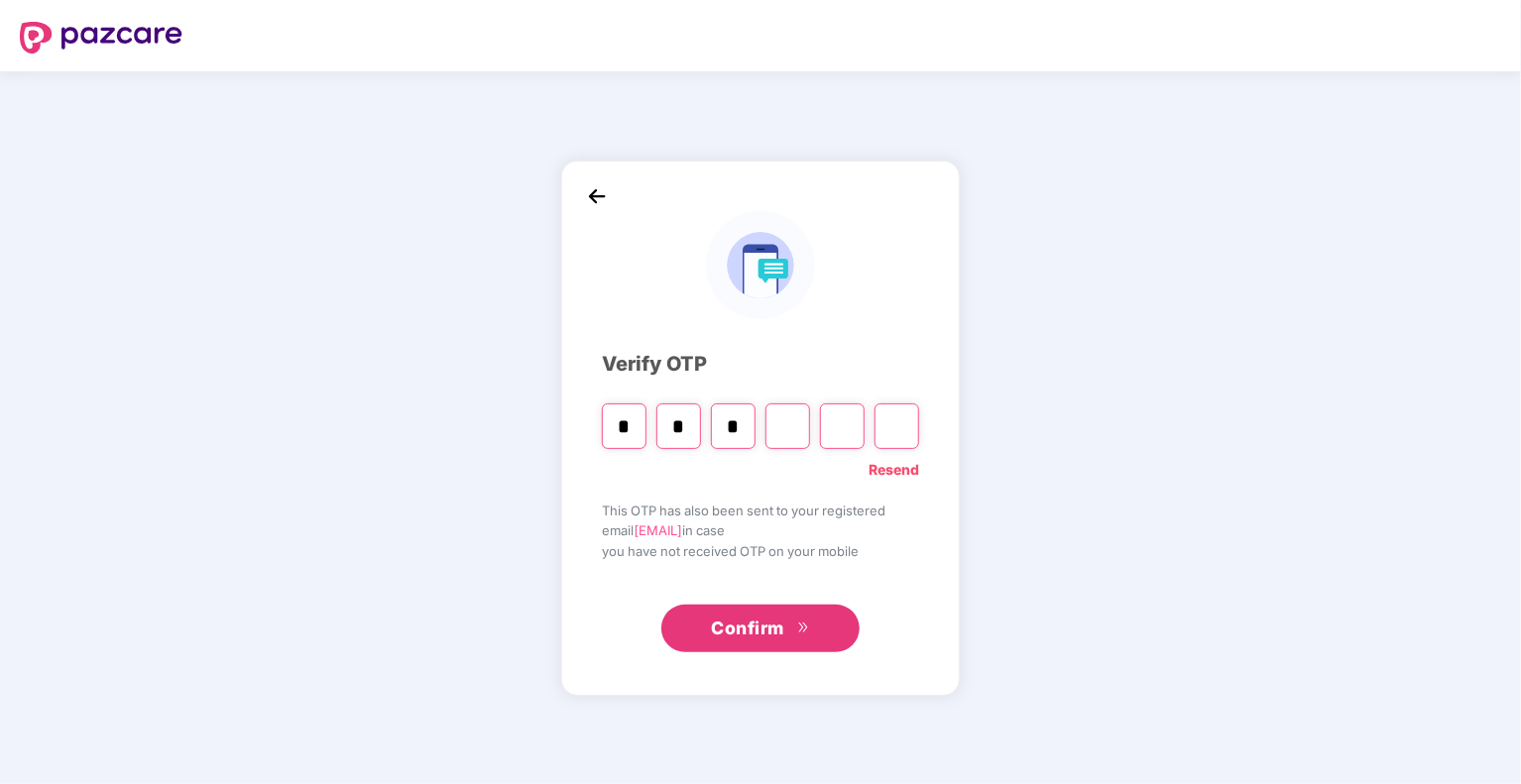 type on "*" 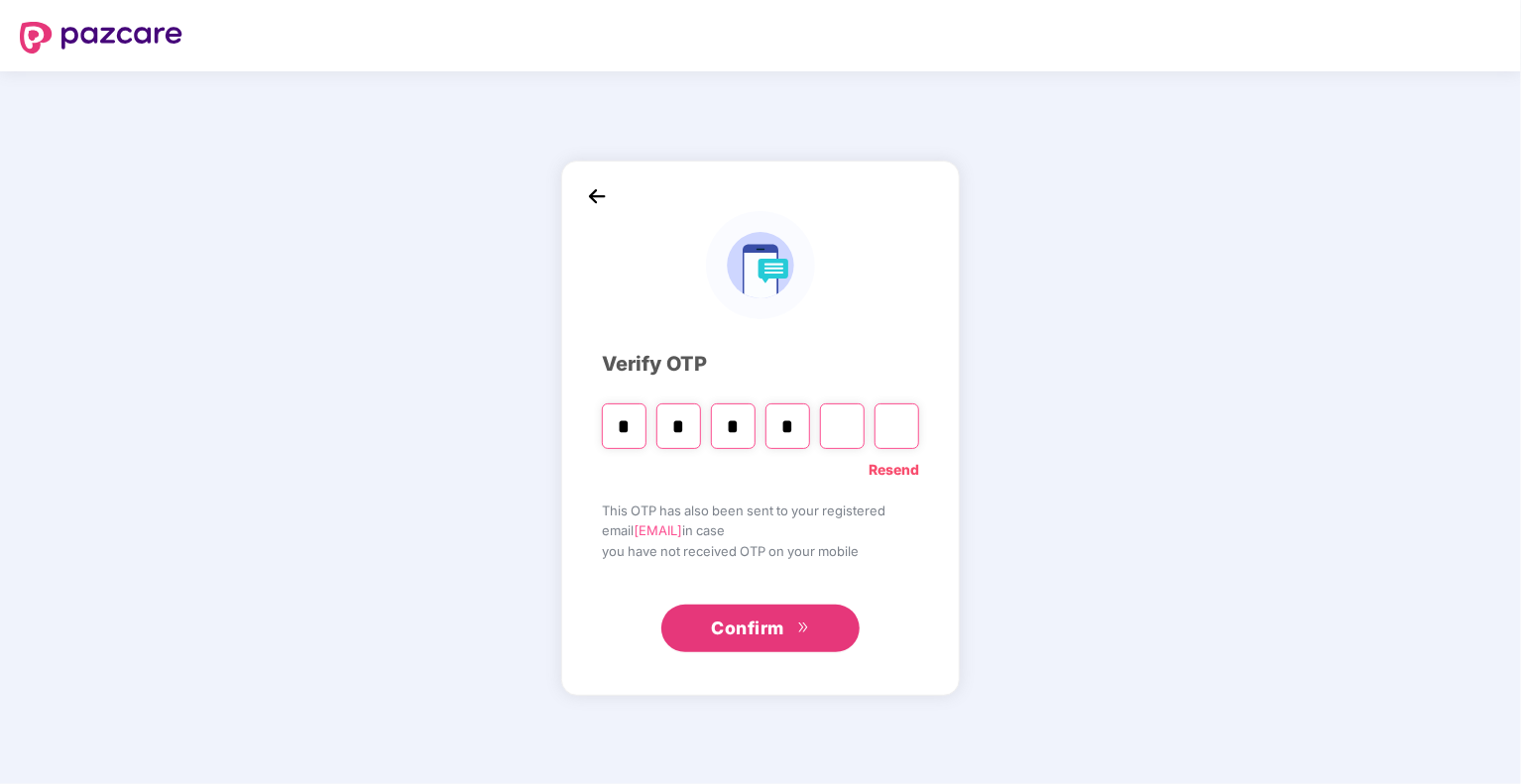type on "*" 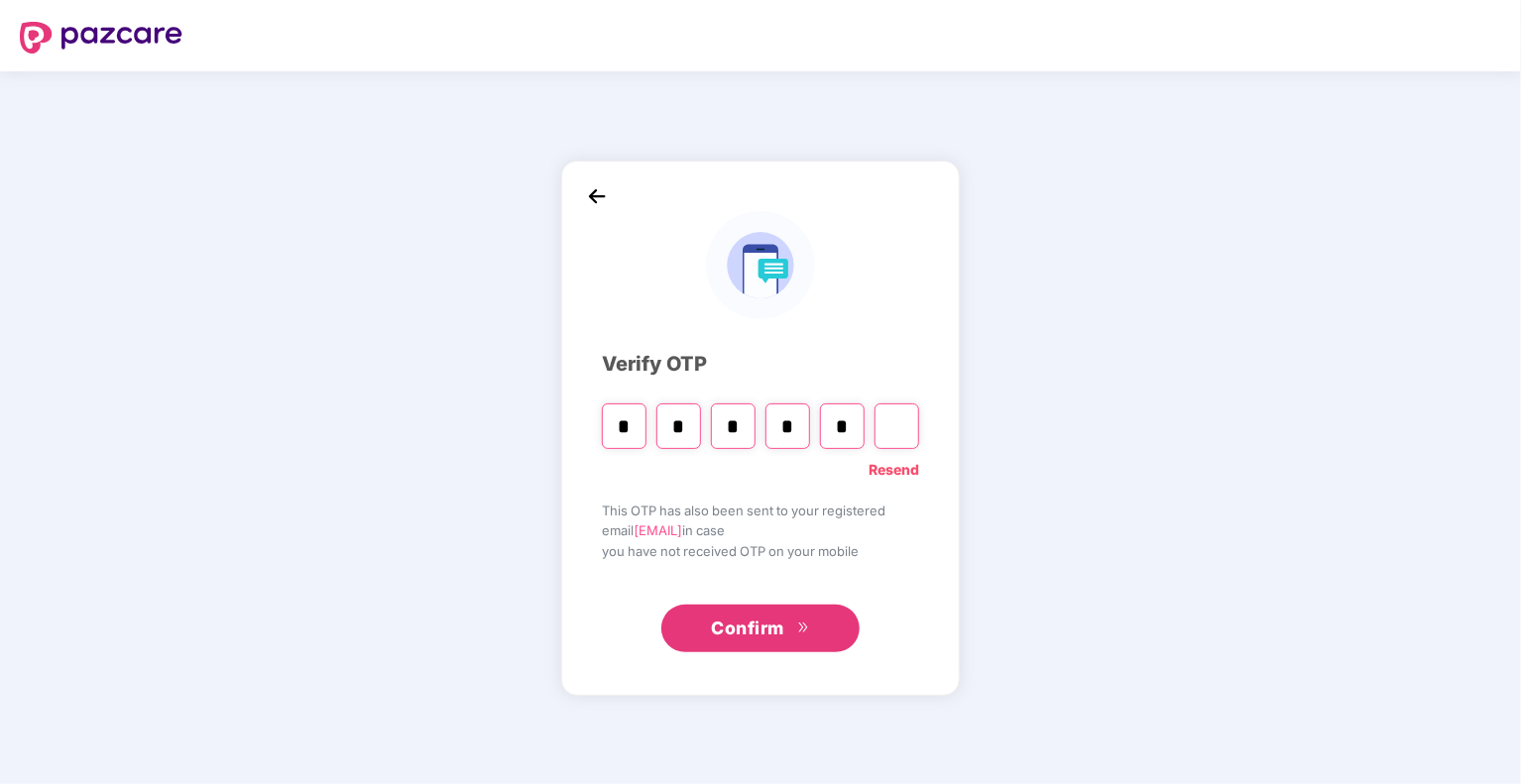 type on "*" 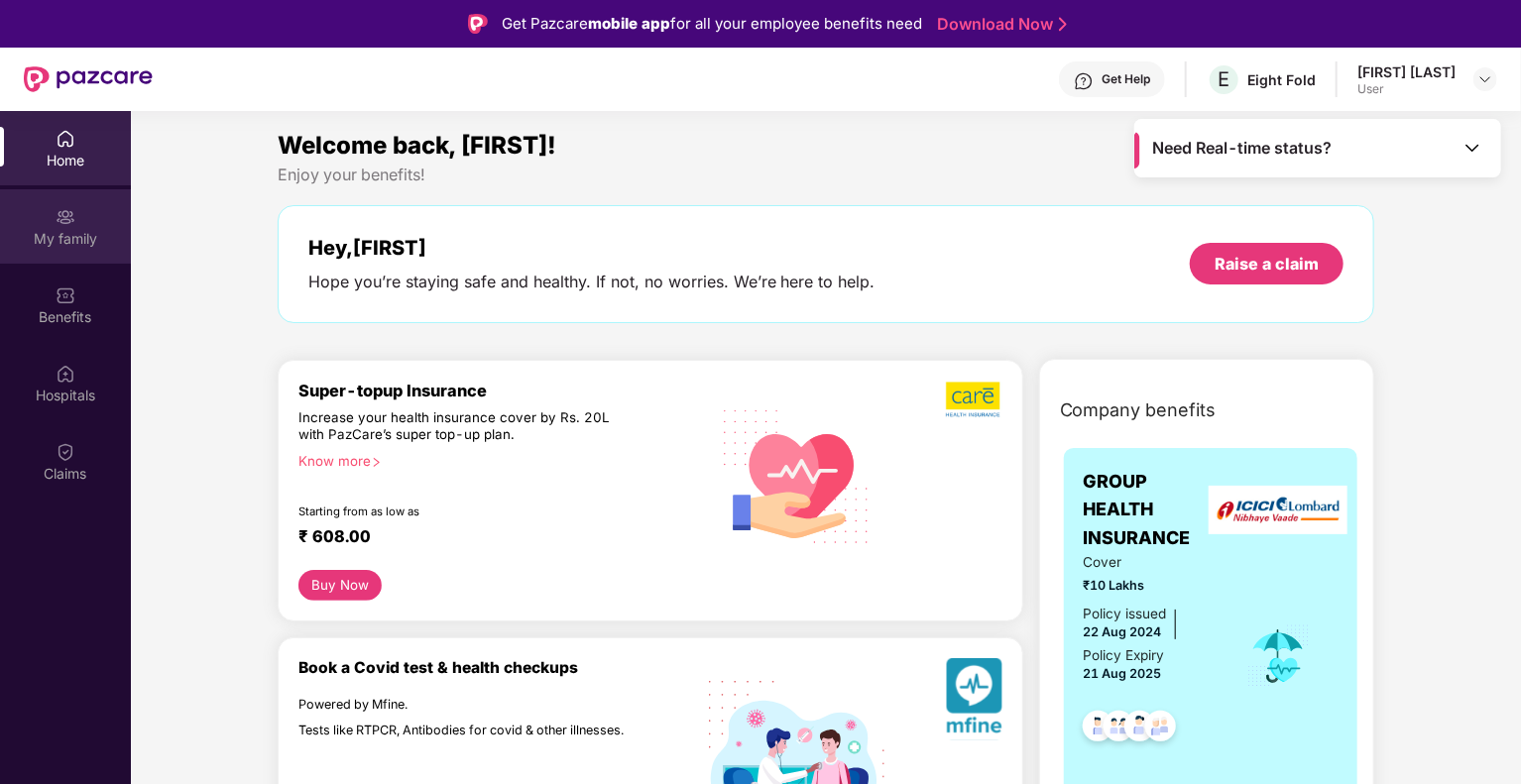 click on "My family" at bounding box center (65, 226) 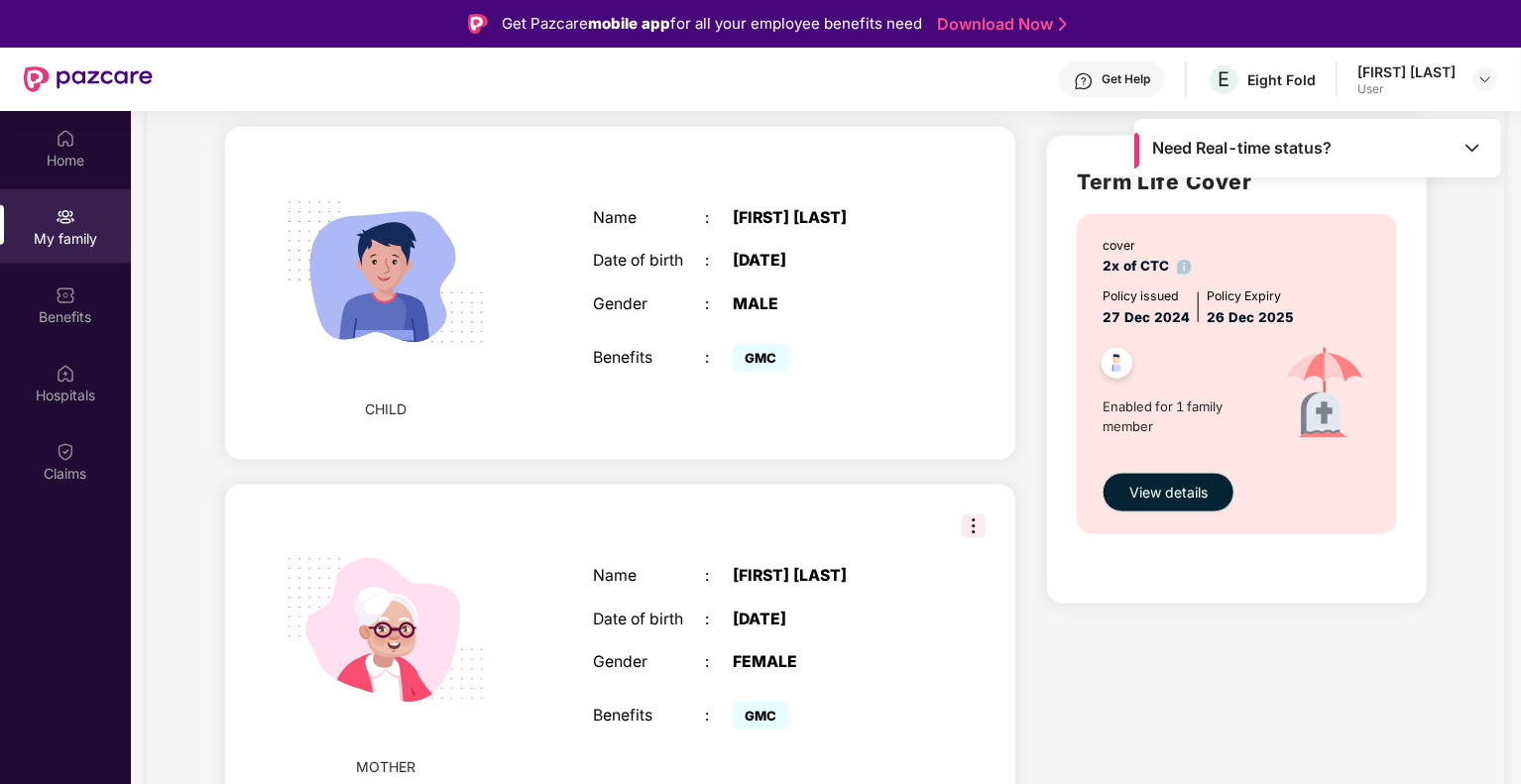 scroll, scrollTop: 1103, scrollLeft: 0, axis: vertical 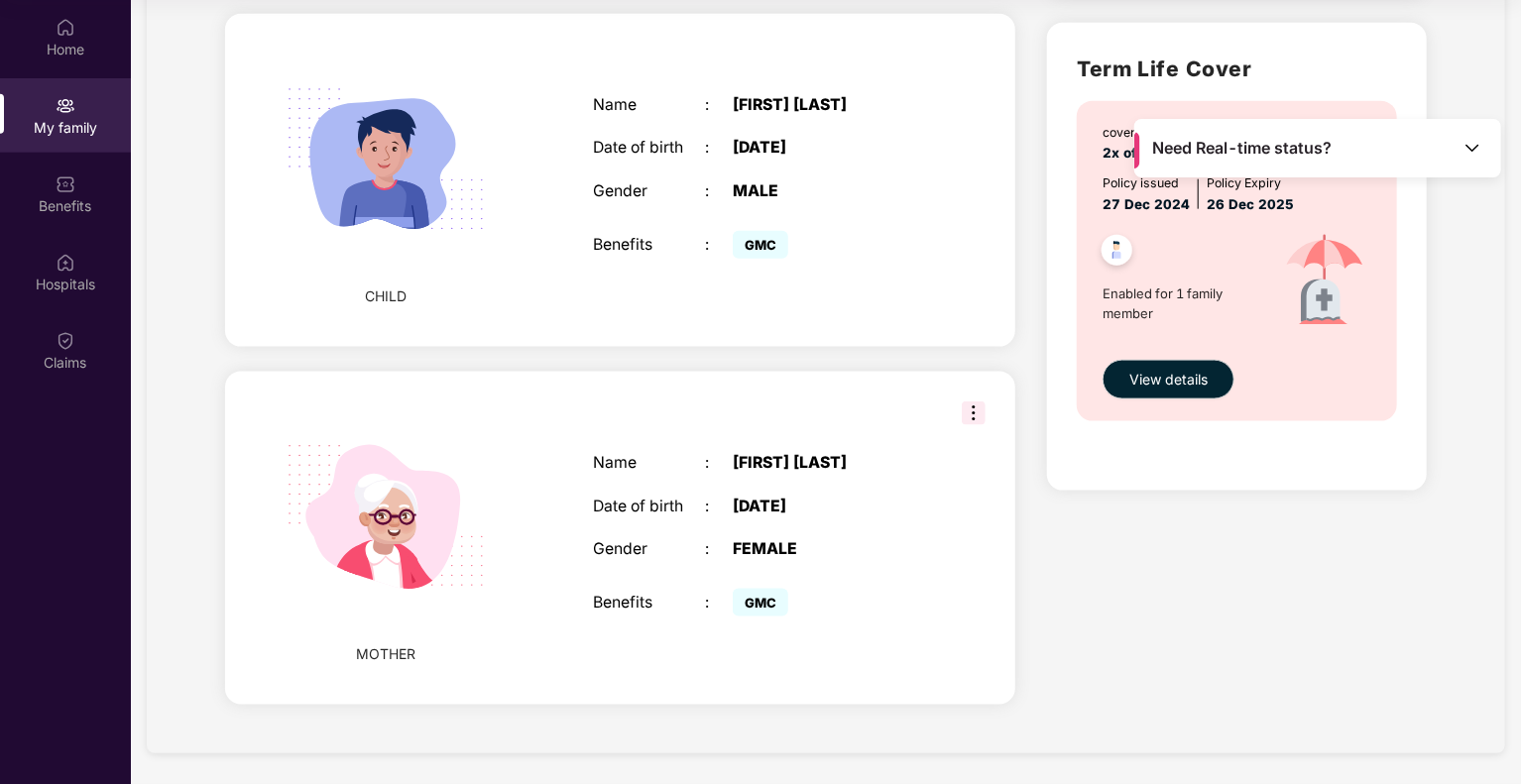 click at bounding box center [974, 413] 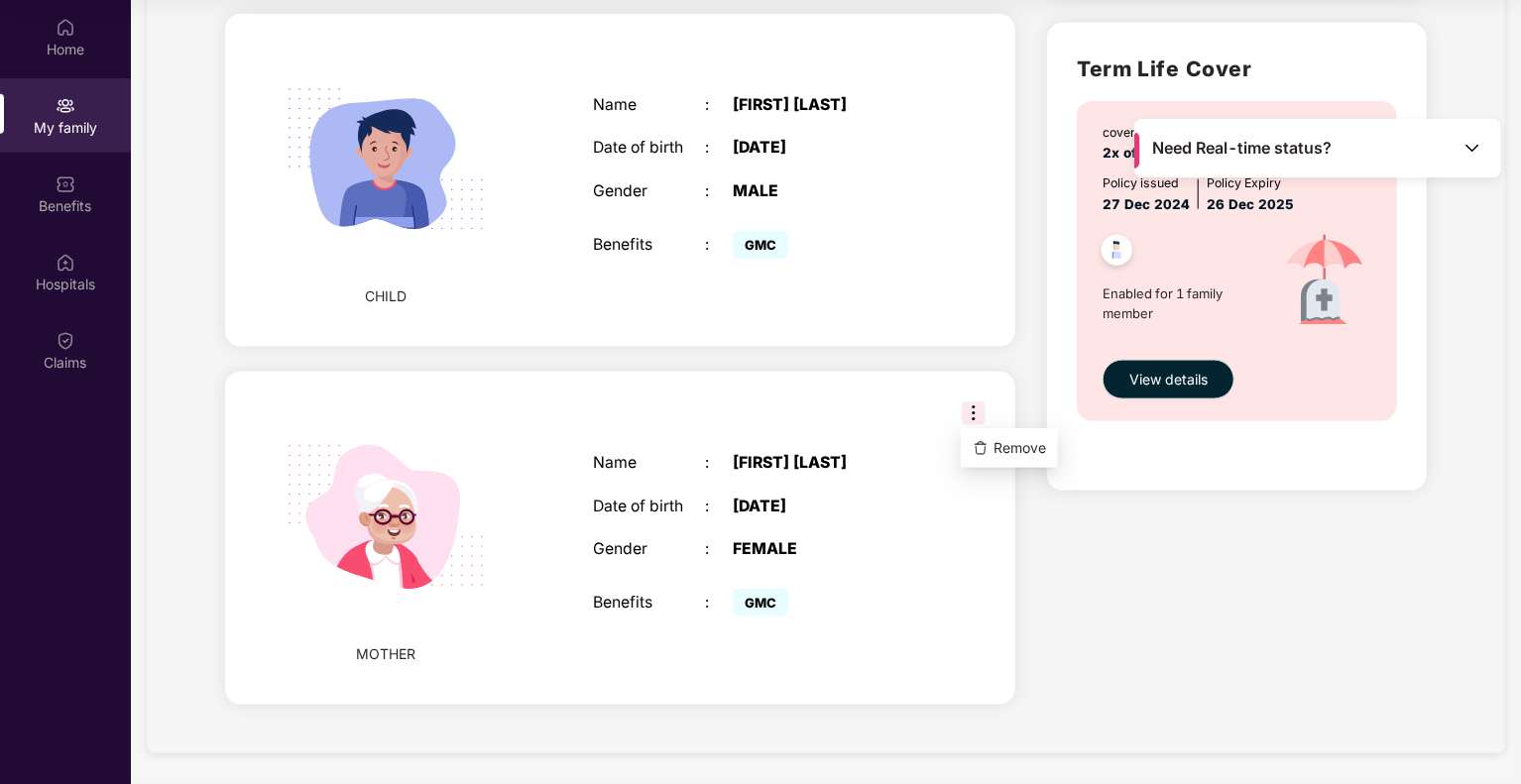 click on "Health Cover    cover ₹10 Lakhs    Policy issued [DATE] Policy Expiry [DATE] Enabled for 4 family members View details   Accidental Cover   cover 2x of CTC    Policy issued [DATE] Policy Expiry [DATE] Enabled for 1 family member View details   Term Life Cover    cover 2x of CTC    Policy issued [DATE] Policy Expiry [DATE] Enabled for 1 family member View details" at bounding box center [1236, -125] 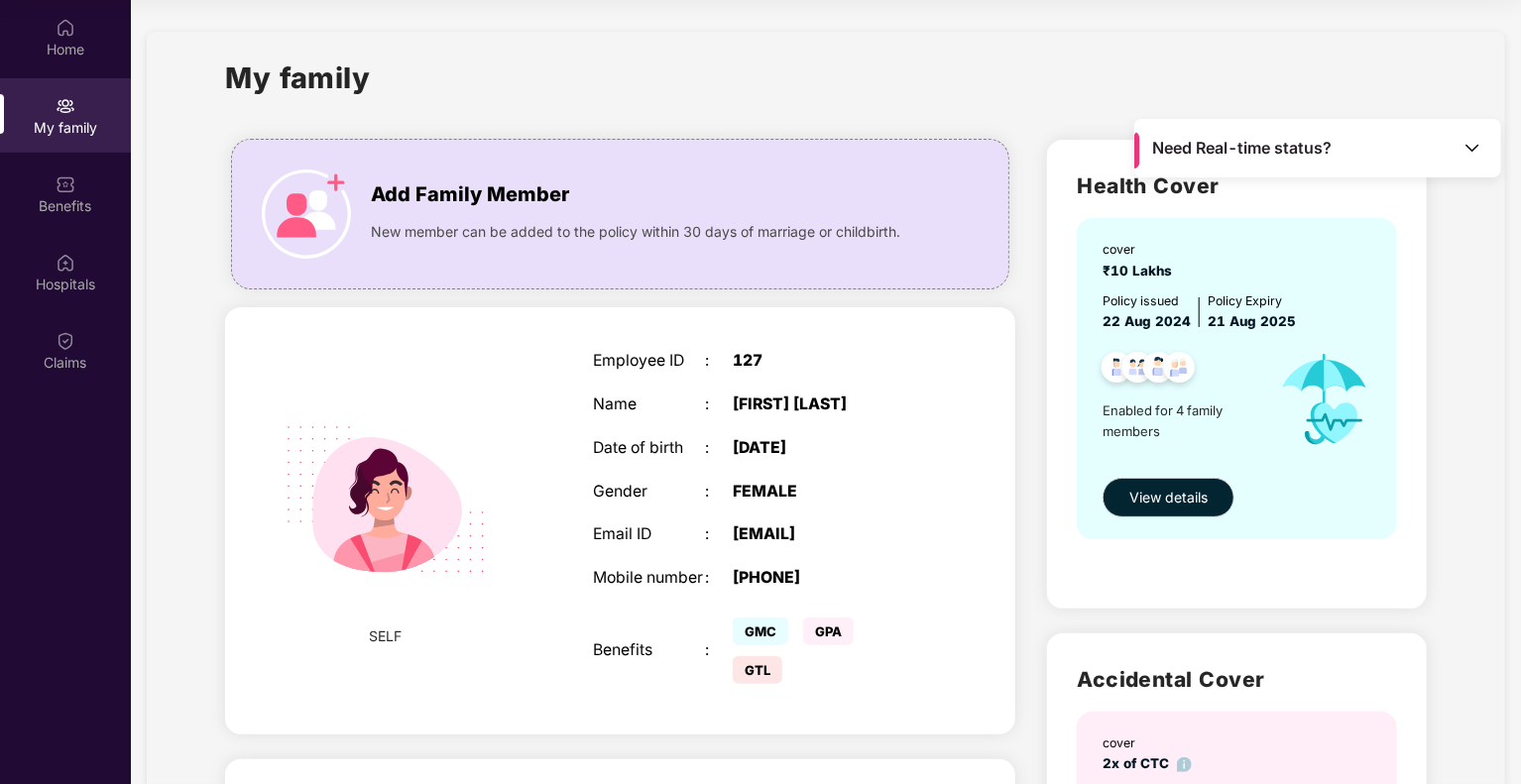 scroll, scrollTop: 0, scrollLeft: 0, axis: both 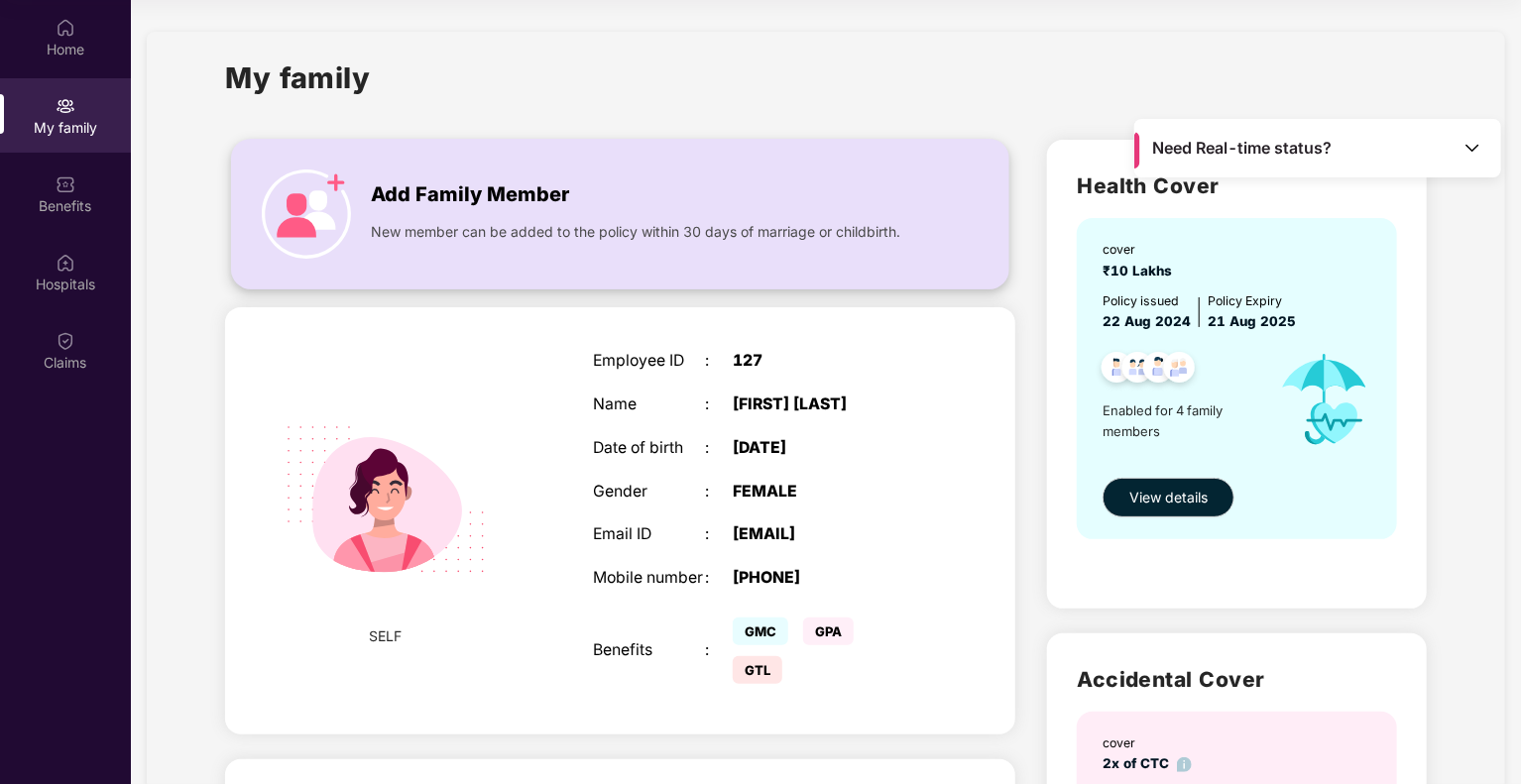 click on "Add Family Member" at bounding box center (470, 194) 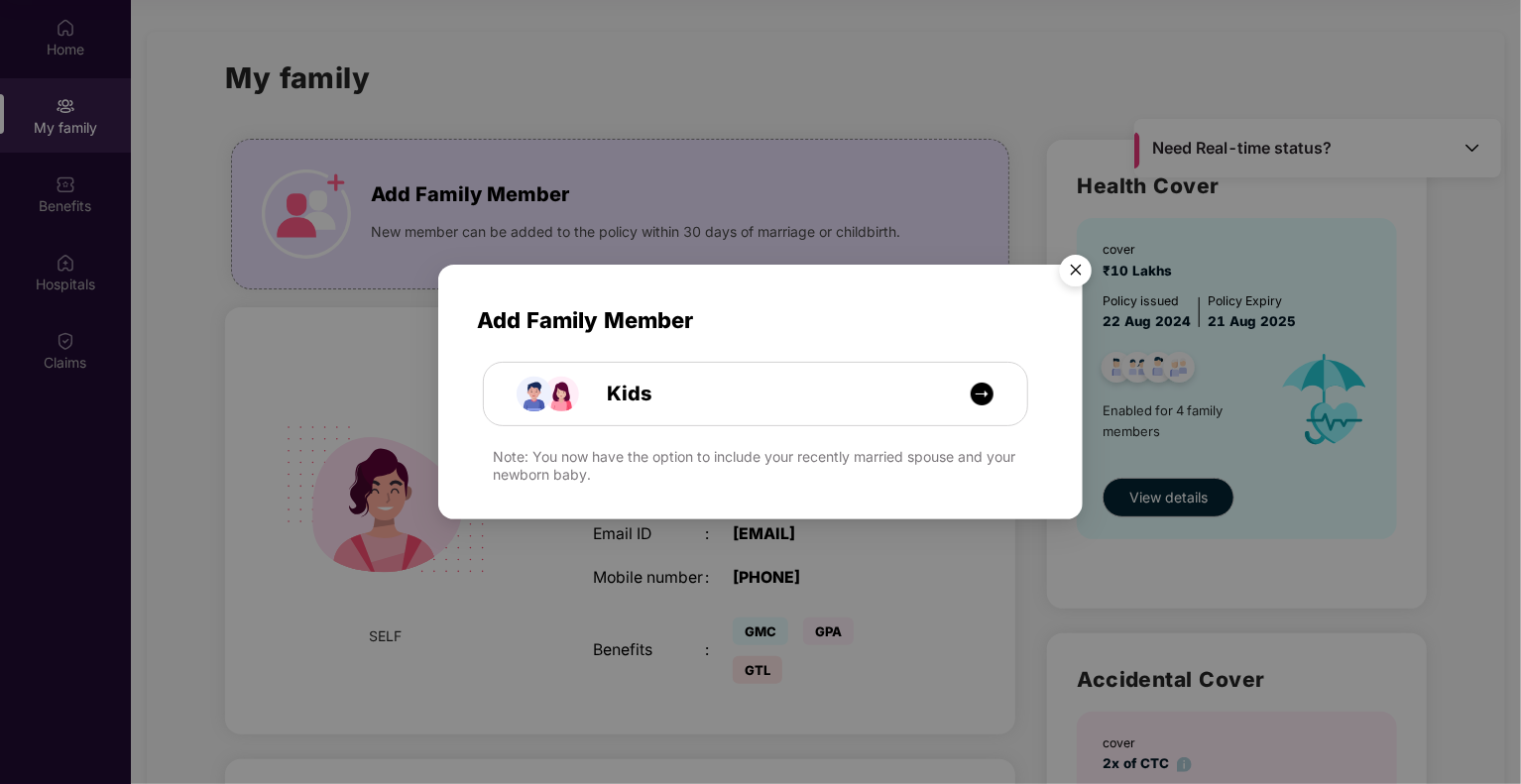 click at bounding box center (1076, 274) 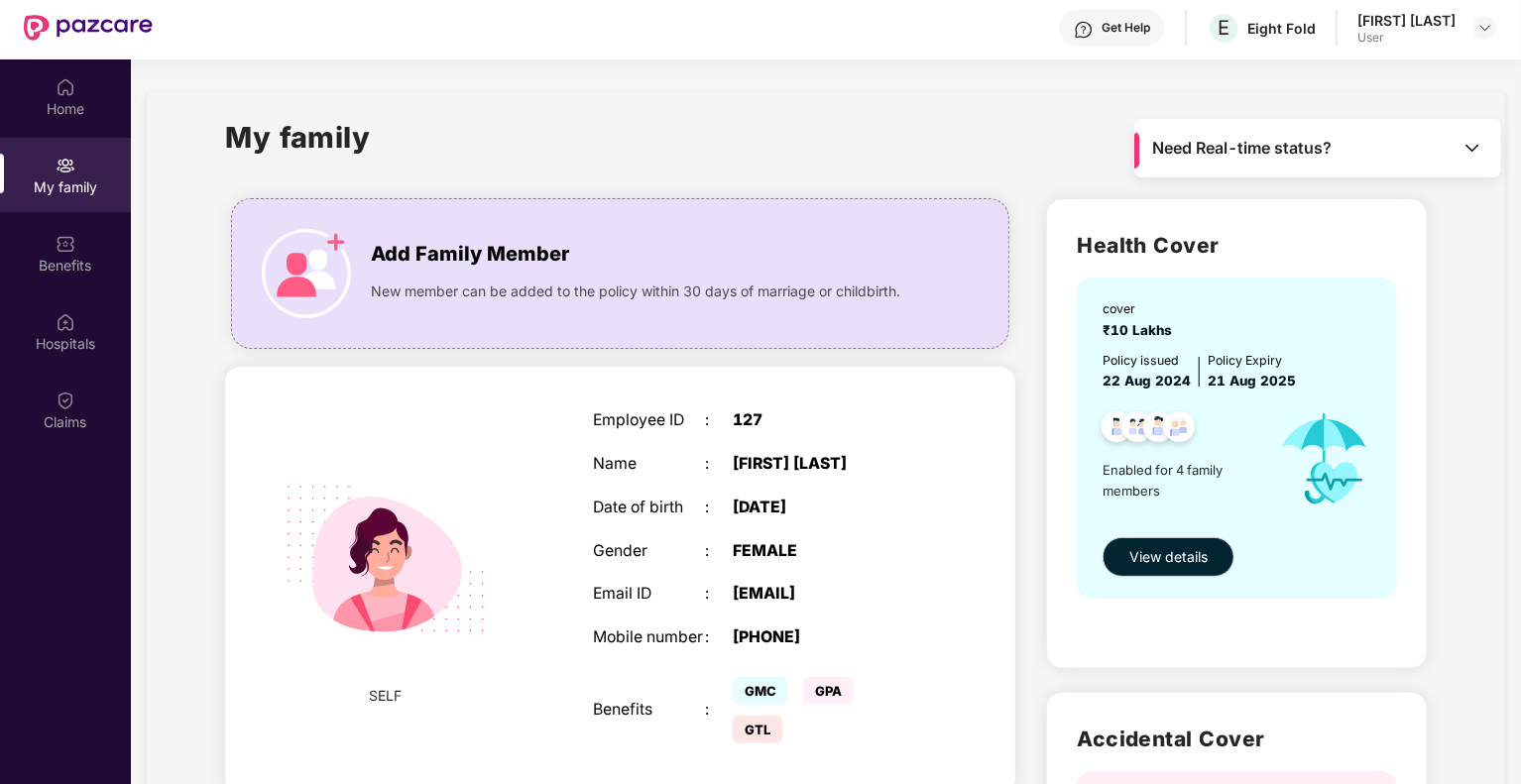 scroll, scrollTop: 0, scrollLeft: 0, axis: both 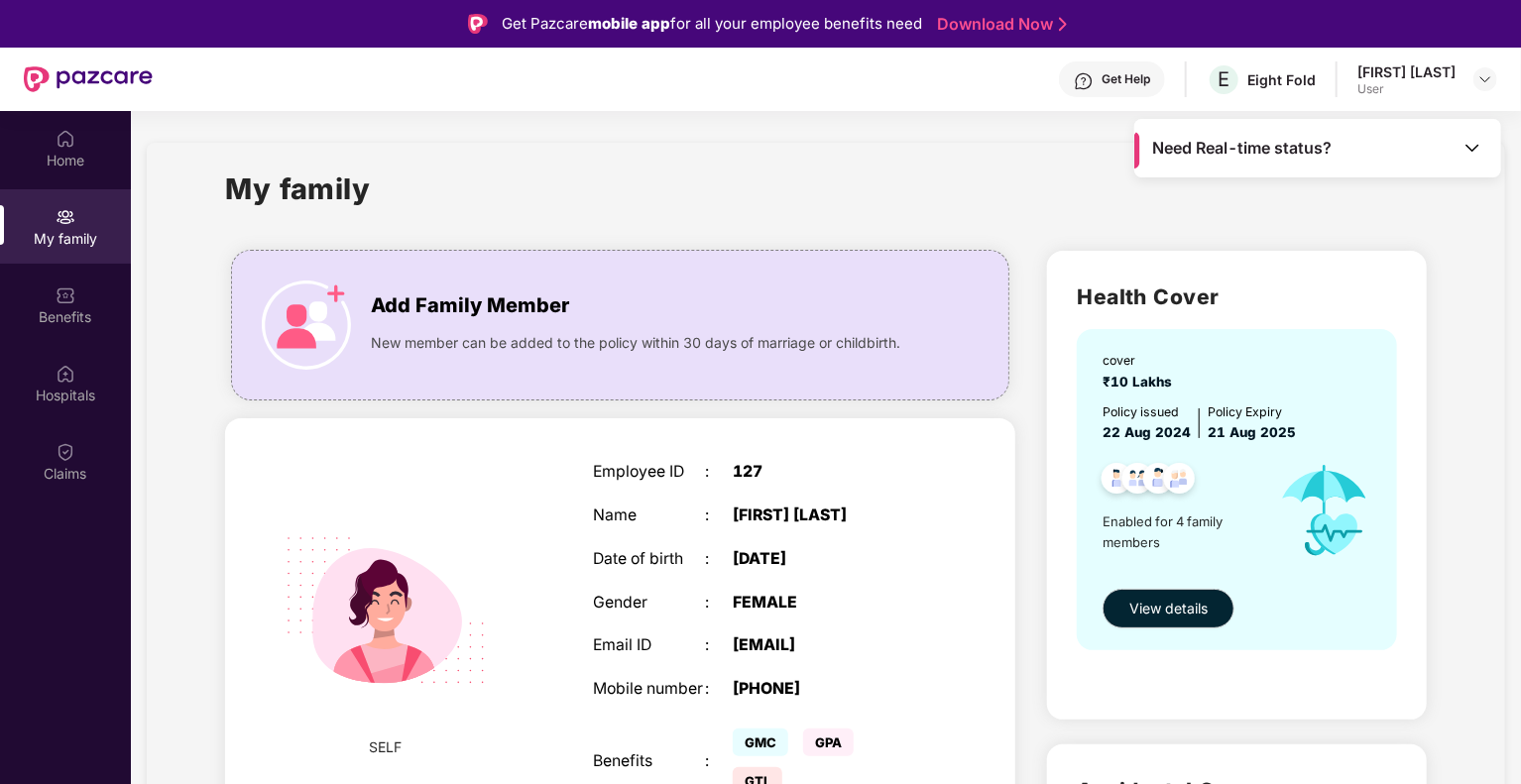 click on "My family" at bounding box center (826, 200) 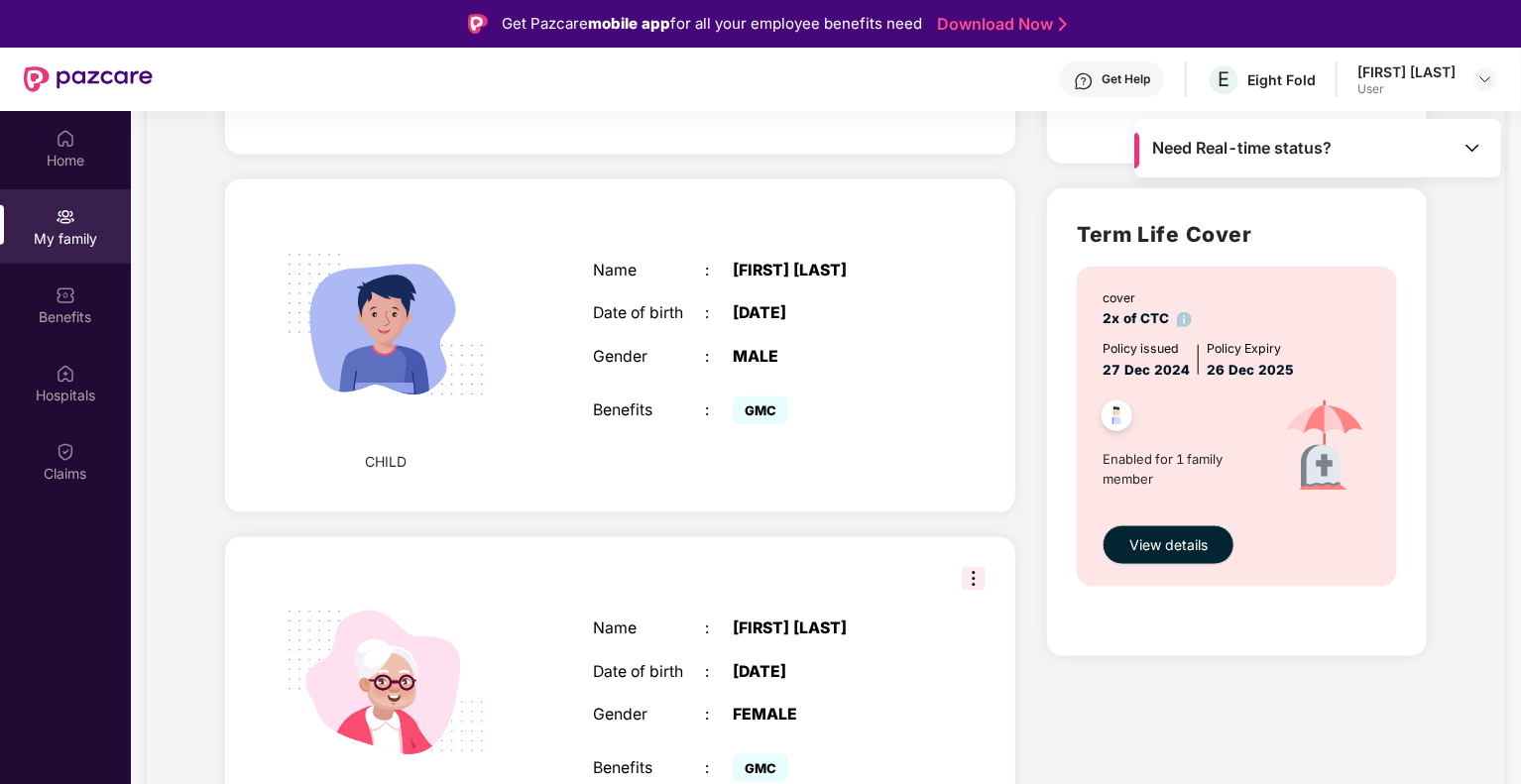 scroll, scrollTop: 1103, scrollLeft: 0, axis: vertical 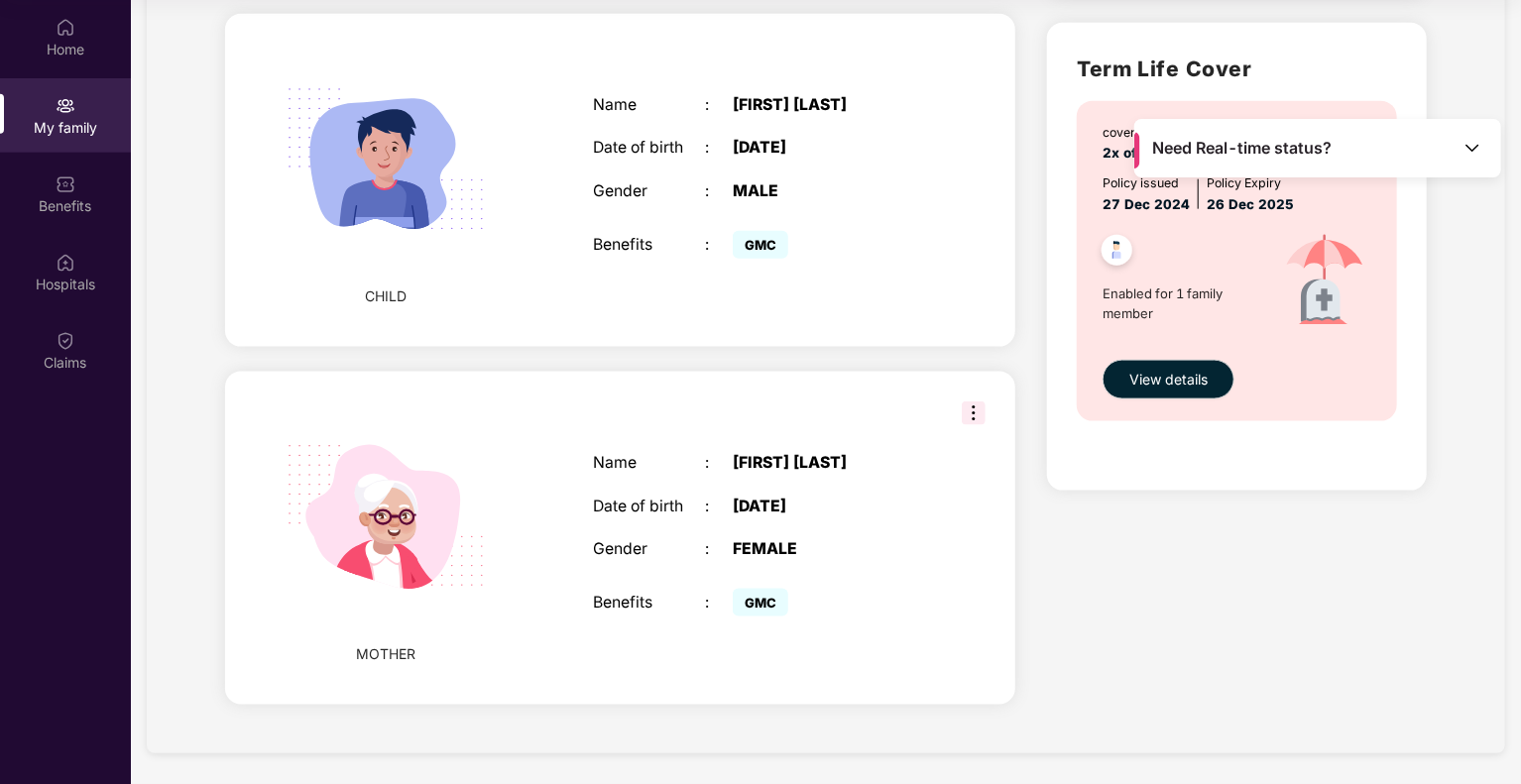 click at bounding box center (974, 413) 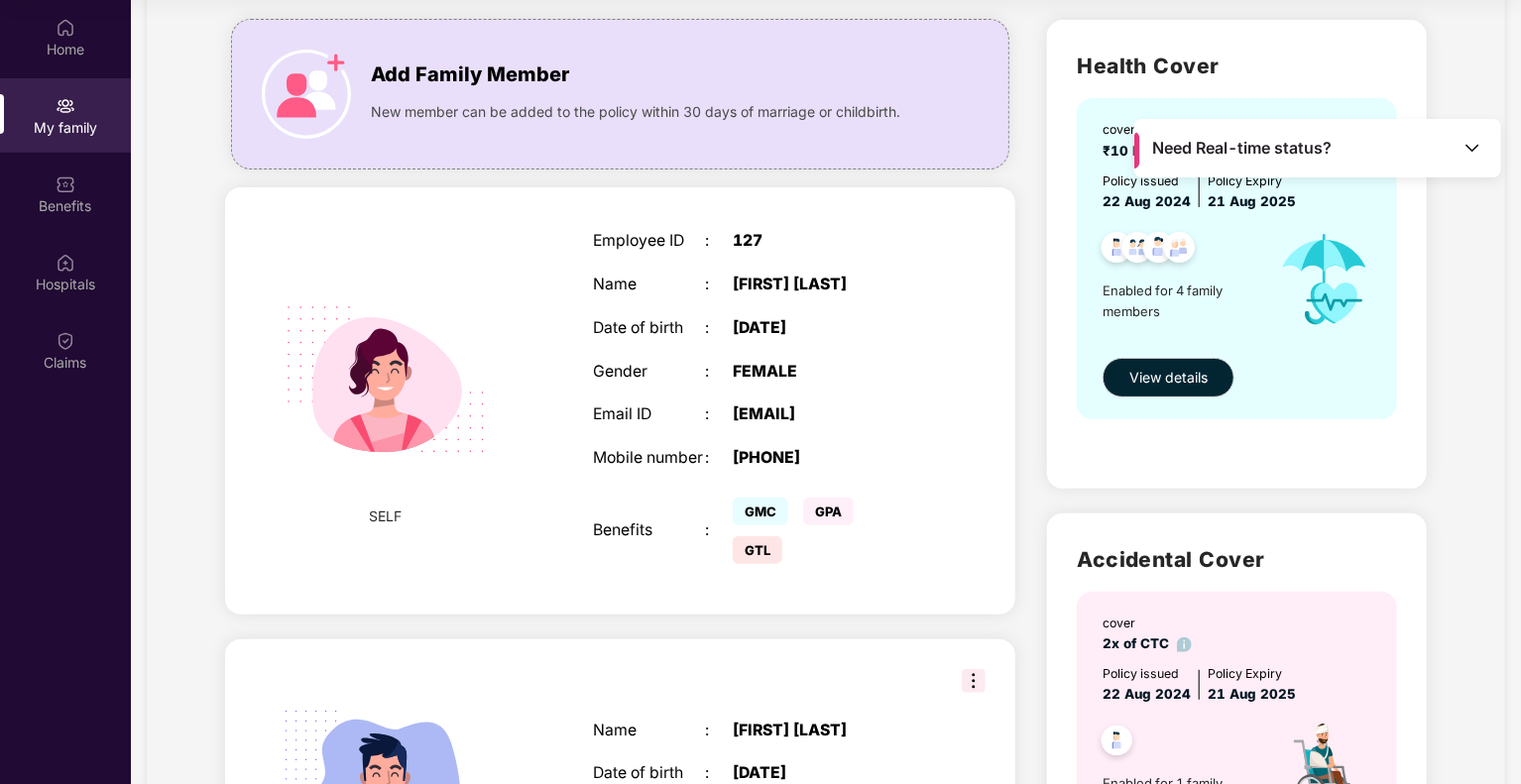 scroll, scrollTop: 0, scrollLeft: 0, axis: both 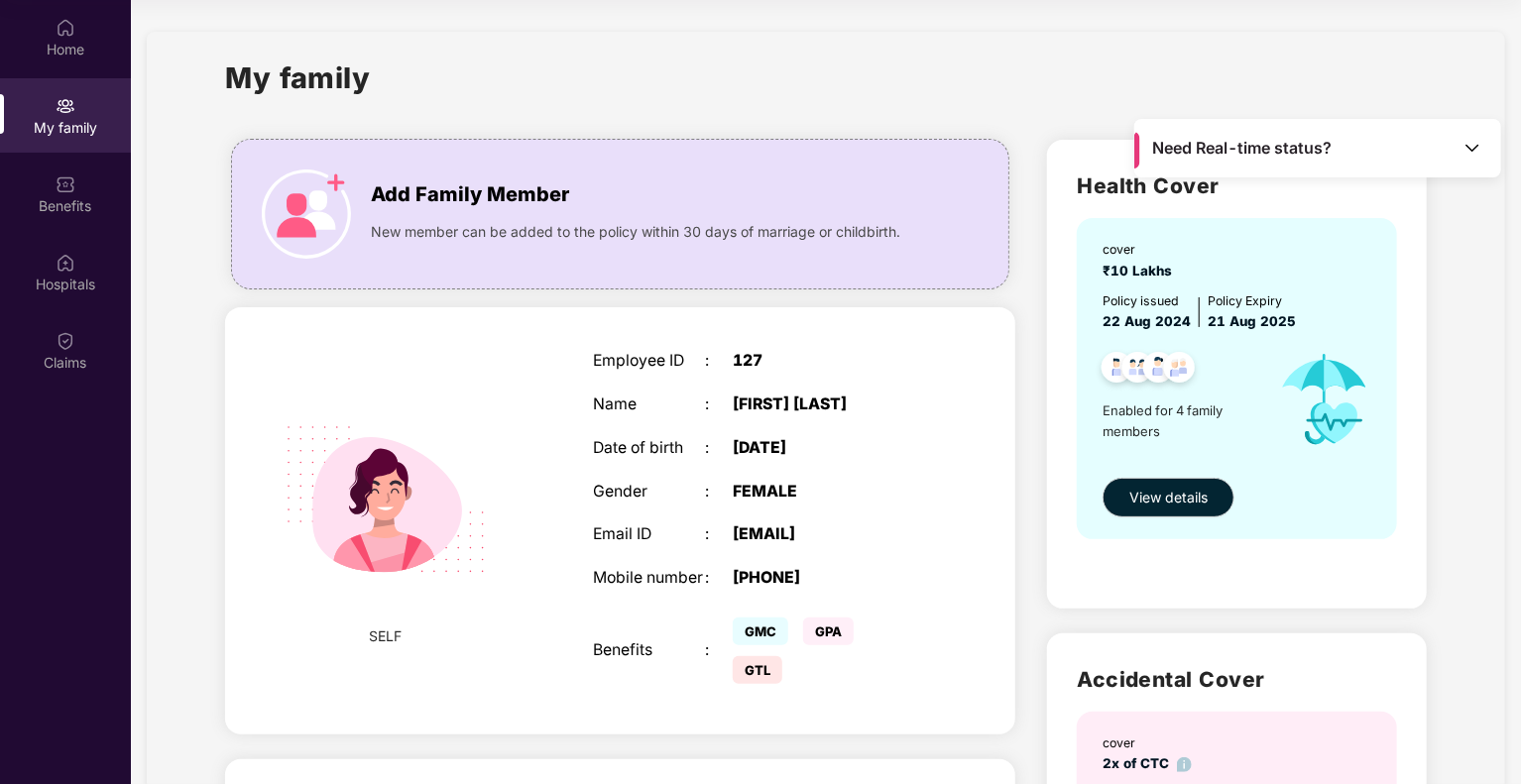 click at bounding box center [1472, 148] 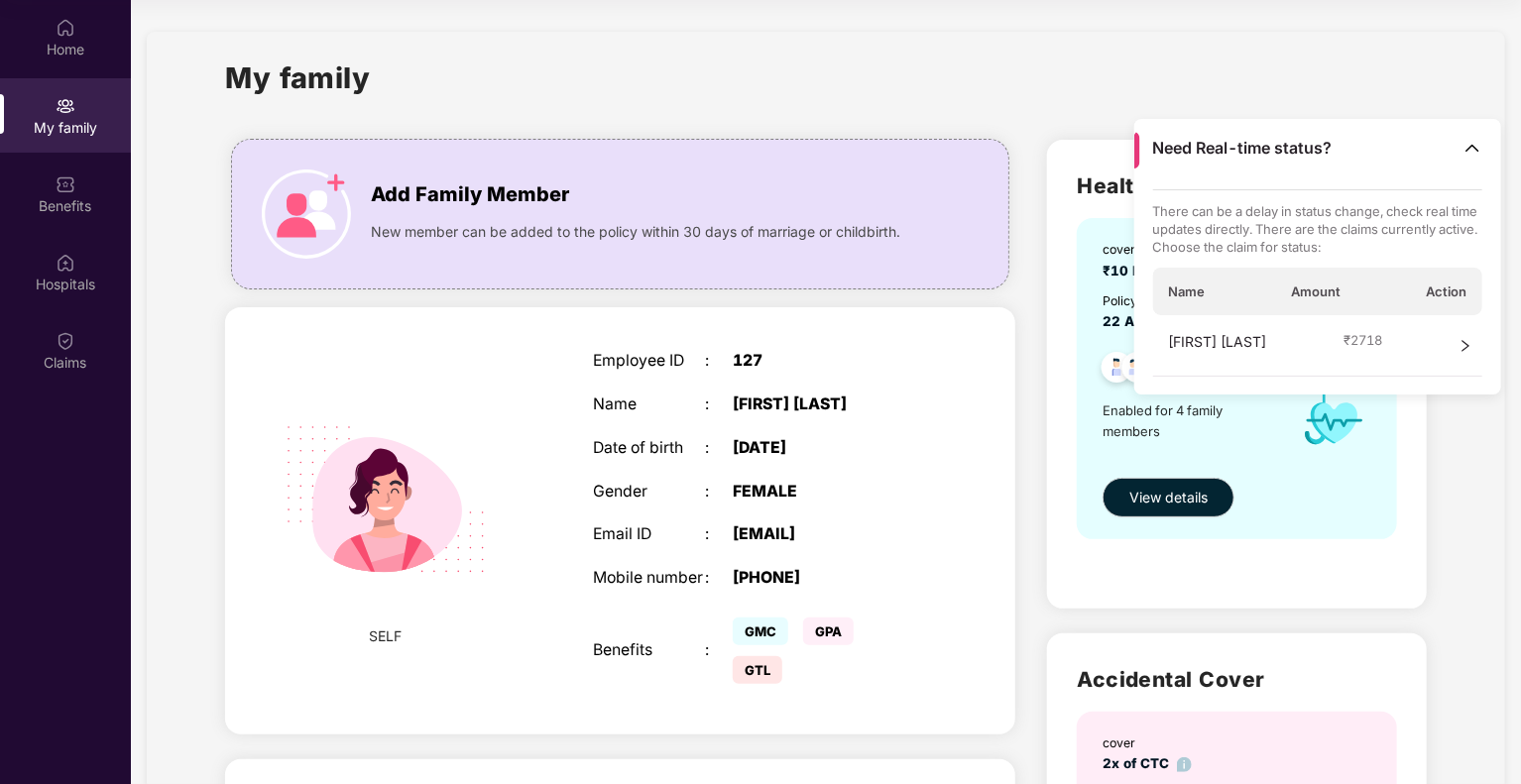 click at bounding box center [1472, 148] 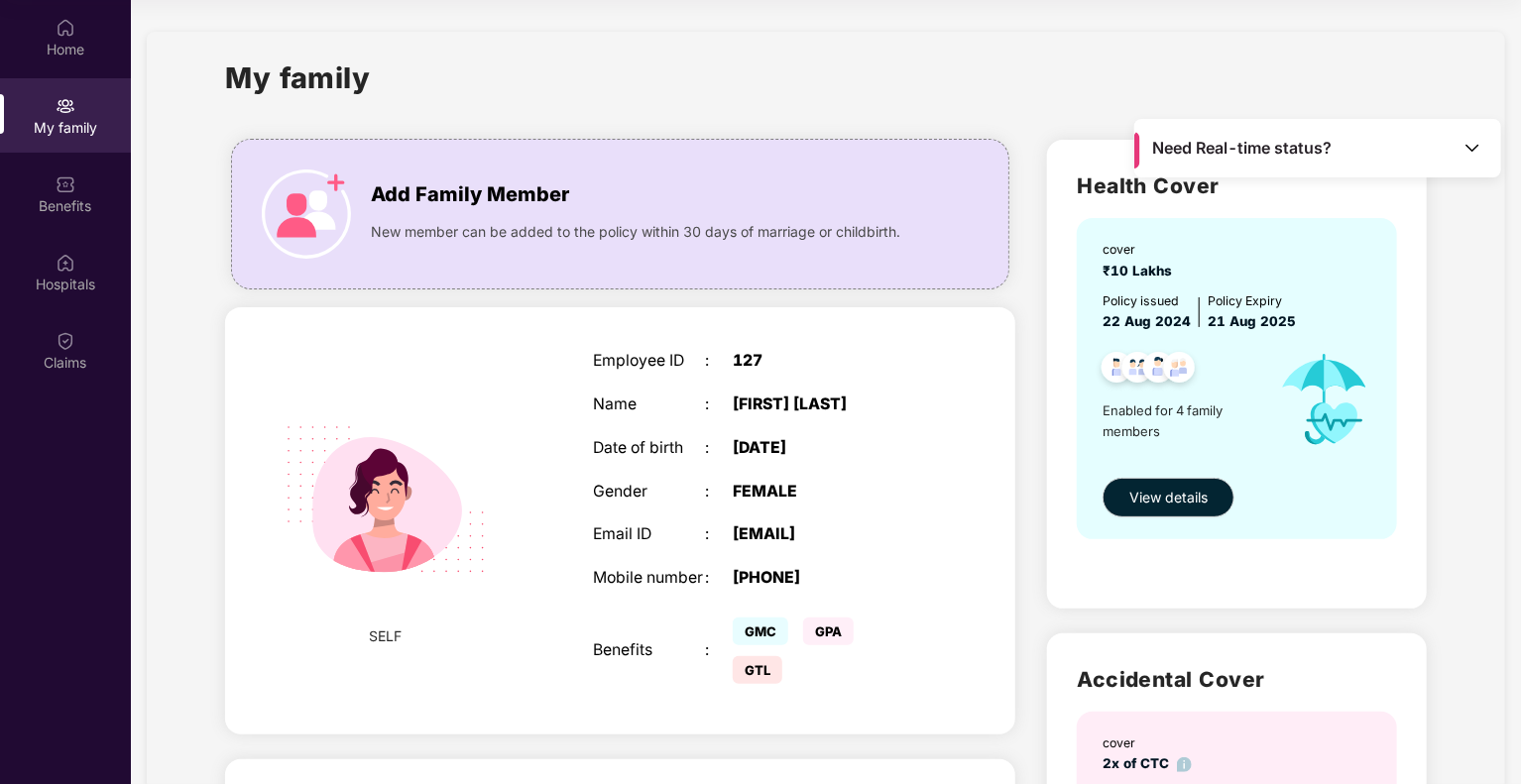 click at bounding box center (1472, 148) 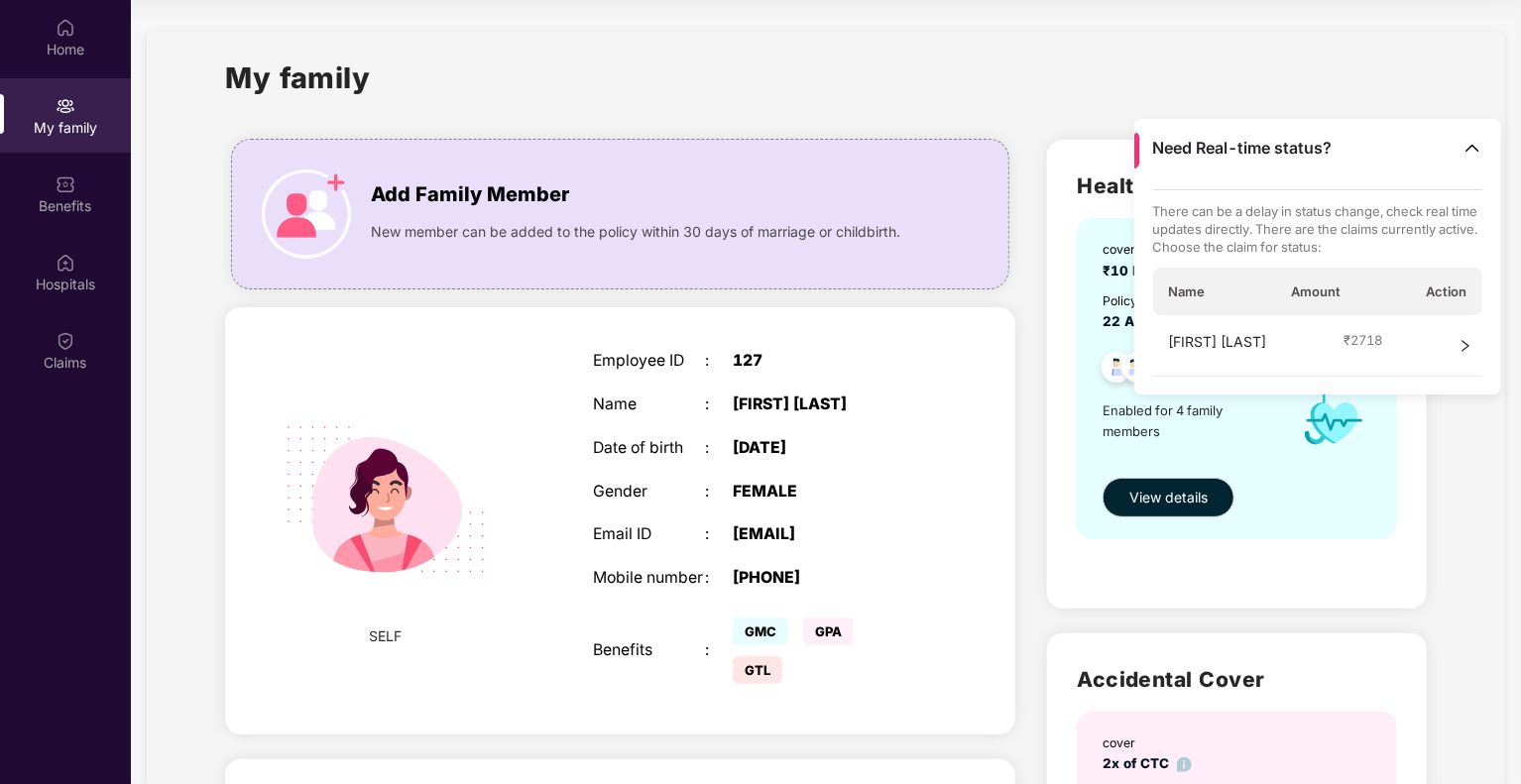 click at bounding box center (1472, 148) 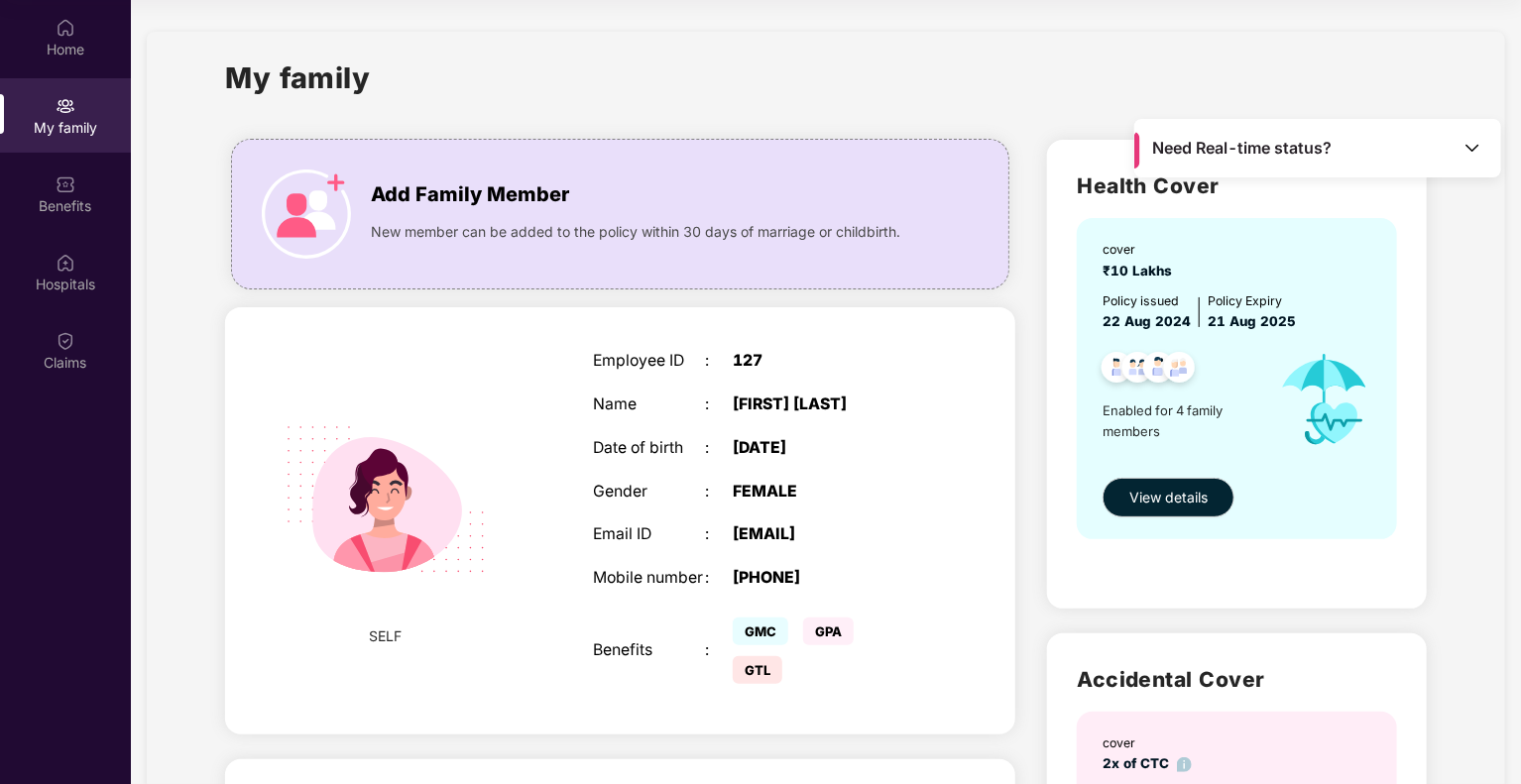click on "My family" at bounding box center (826, 89) 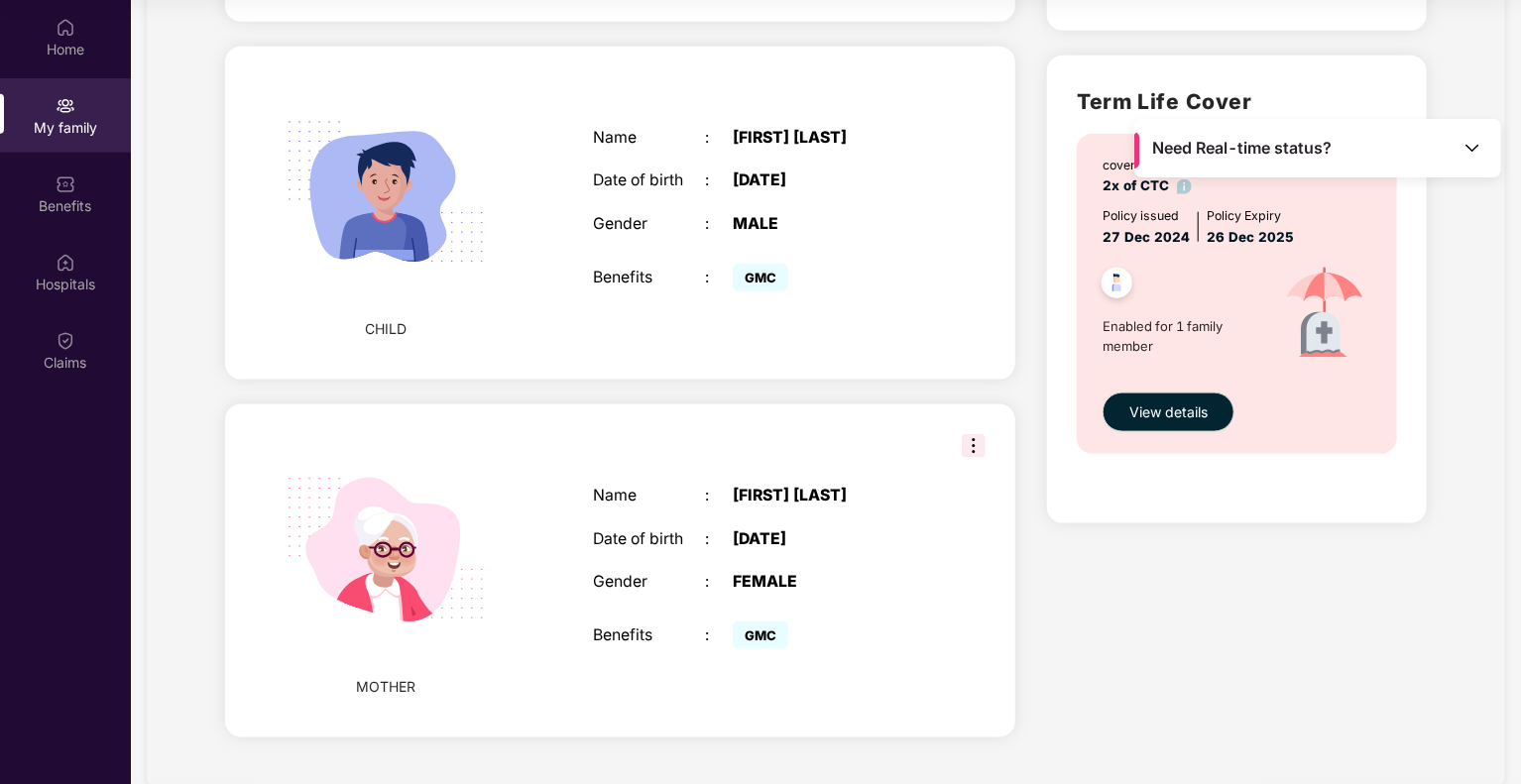 scroll, scrollTop: 1103, scrollLeft: 0, axis: vertical 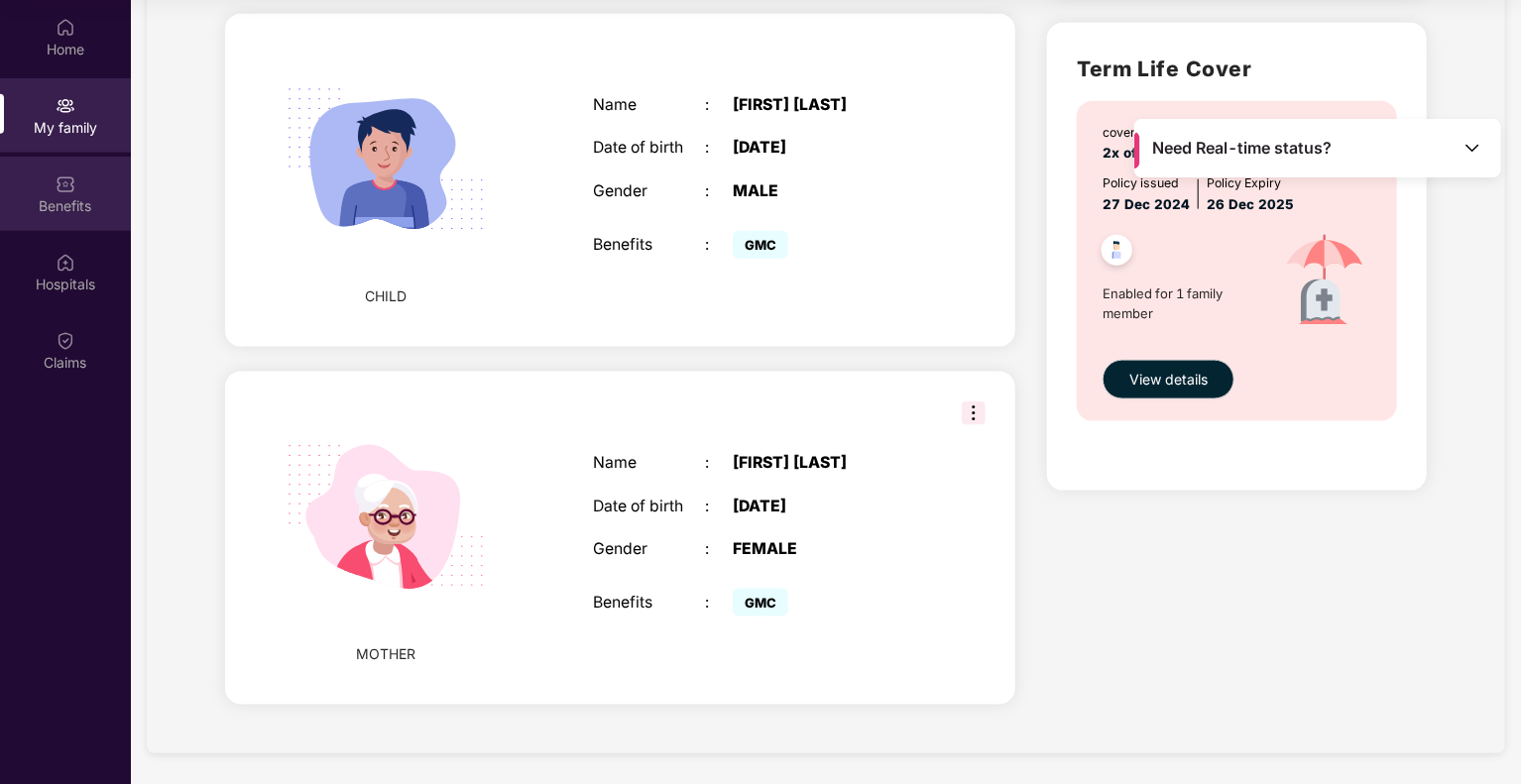 click on "Benefits" at bounding box center (65, 206) 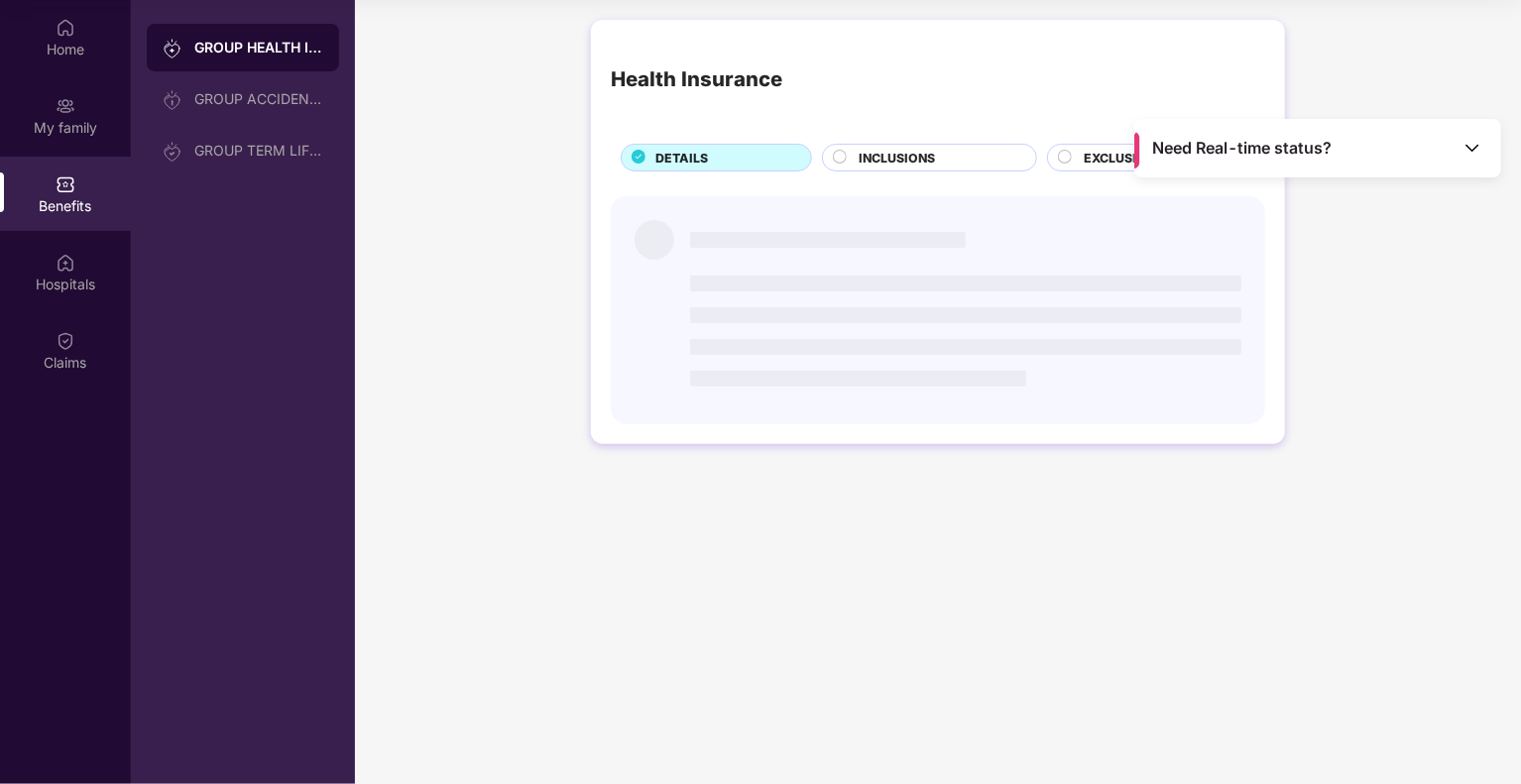 scroll, scrollTop: 0, scrollLeft: 0, axis: both 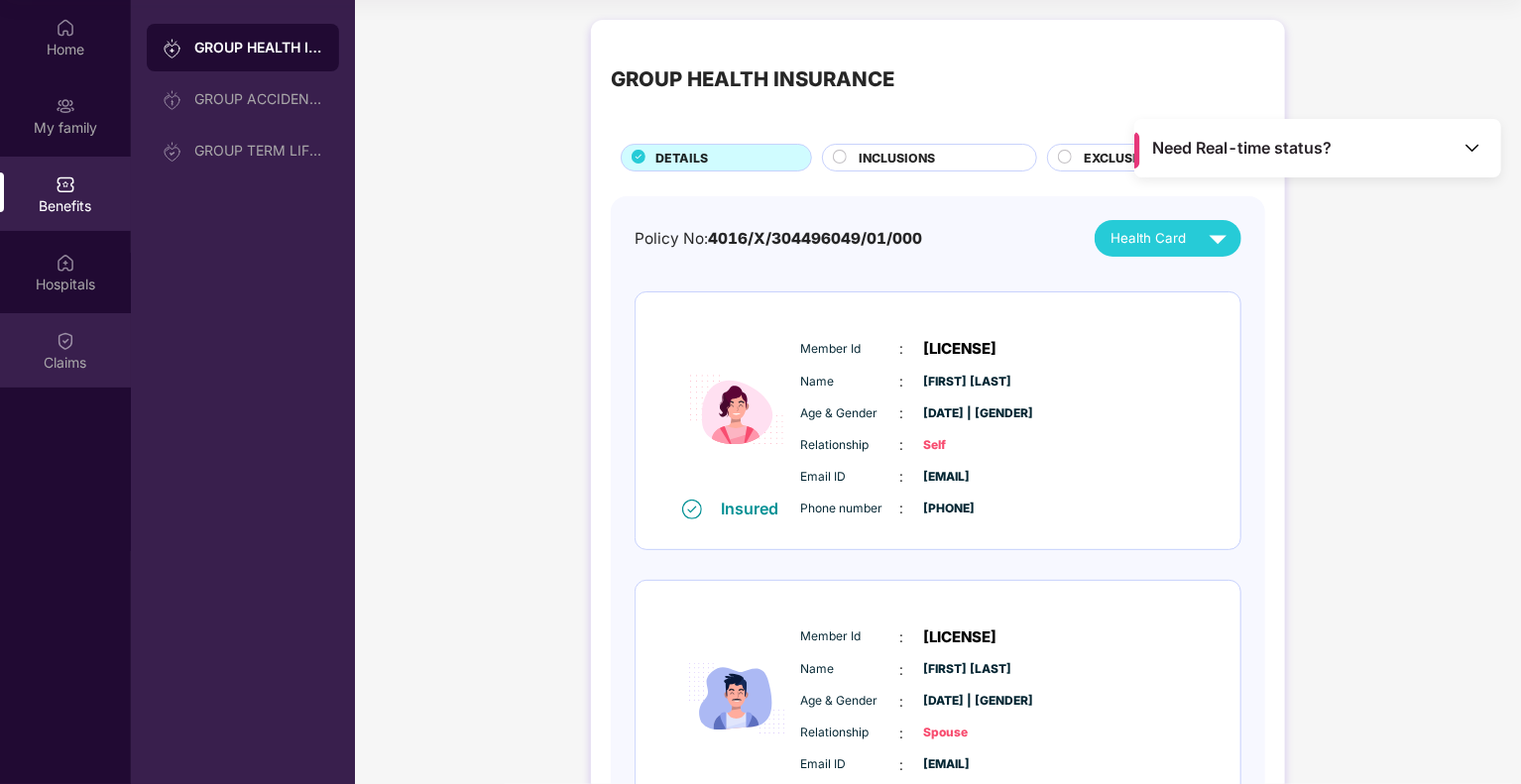 click at bounding box center (65, 341) 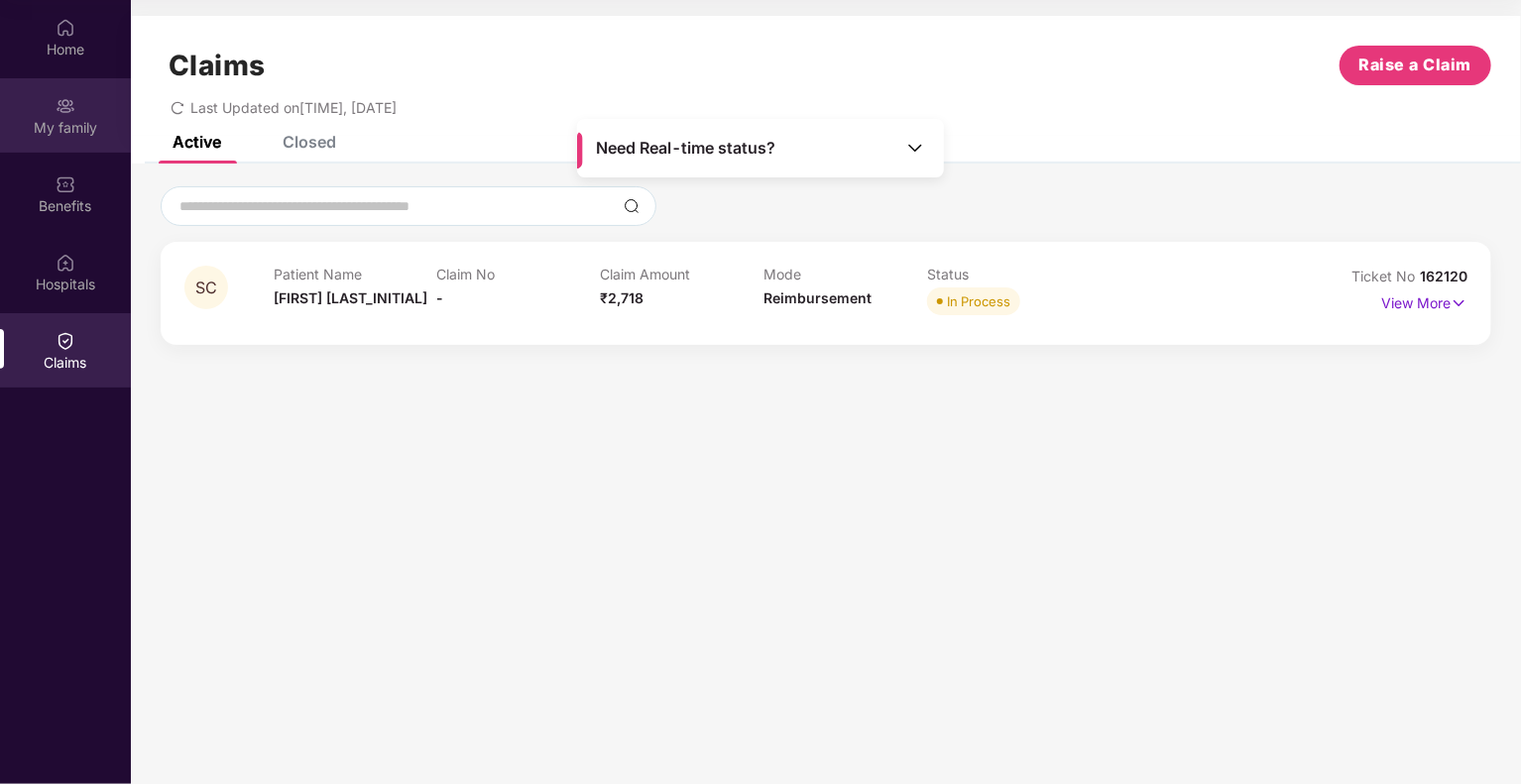 click on "My family" at bounding box center (65, 128) 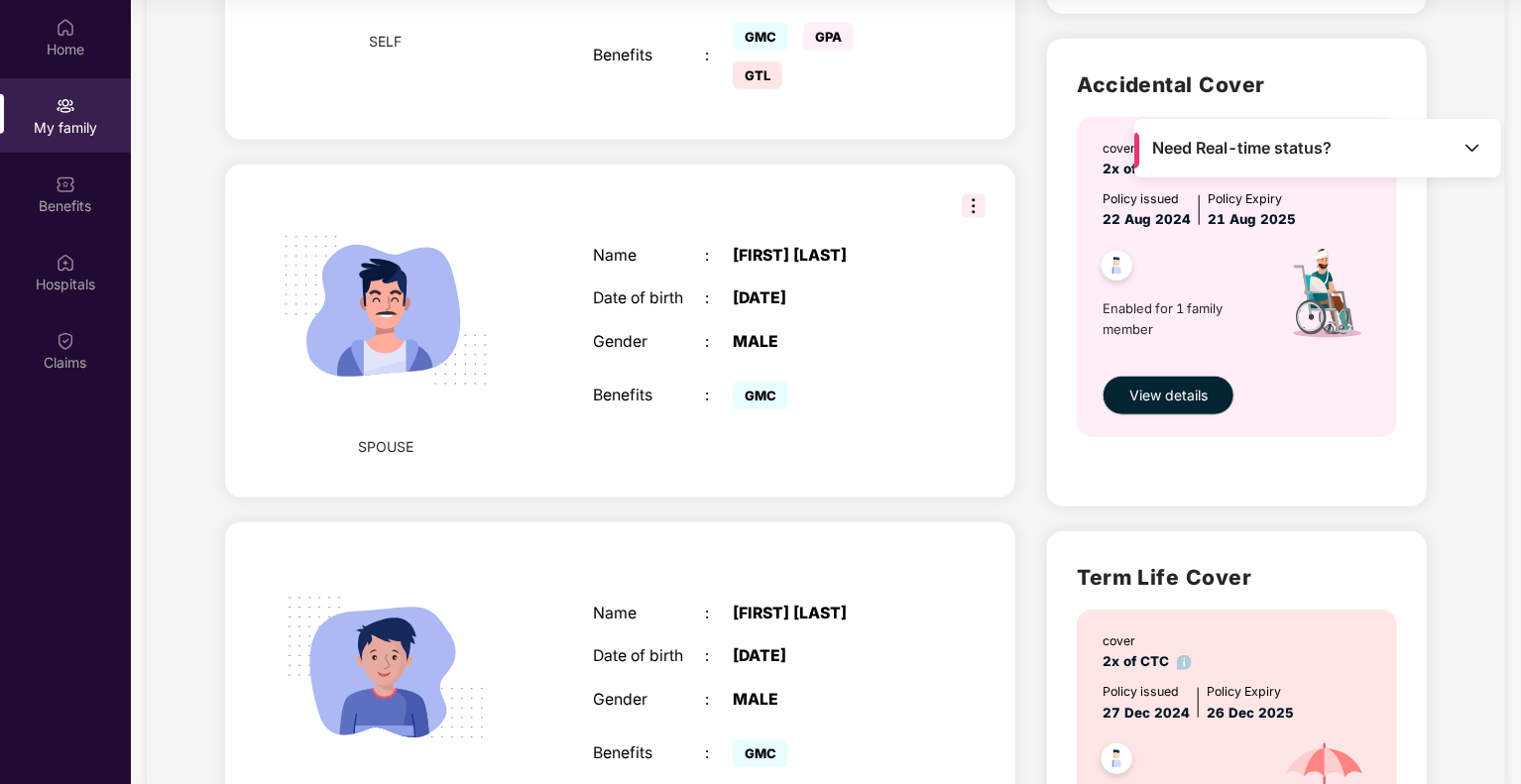 scroll, scrollTop: 1103, scrollLeft: 0, axis: vertical 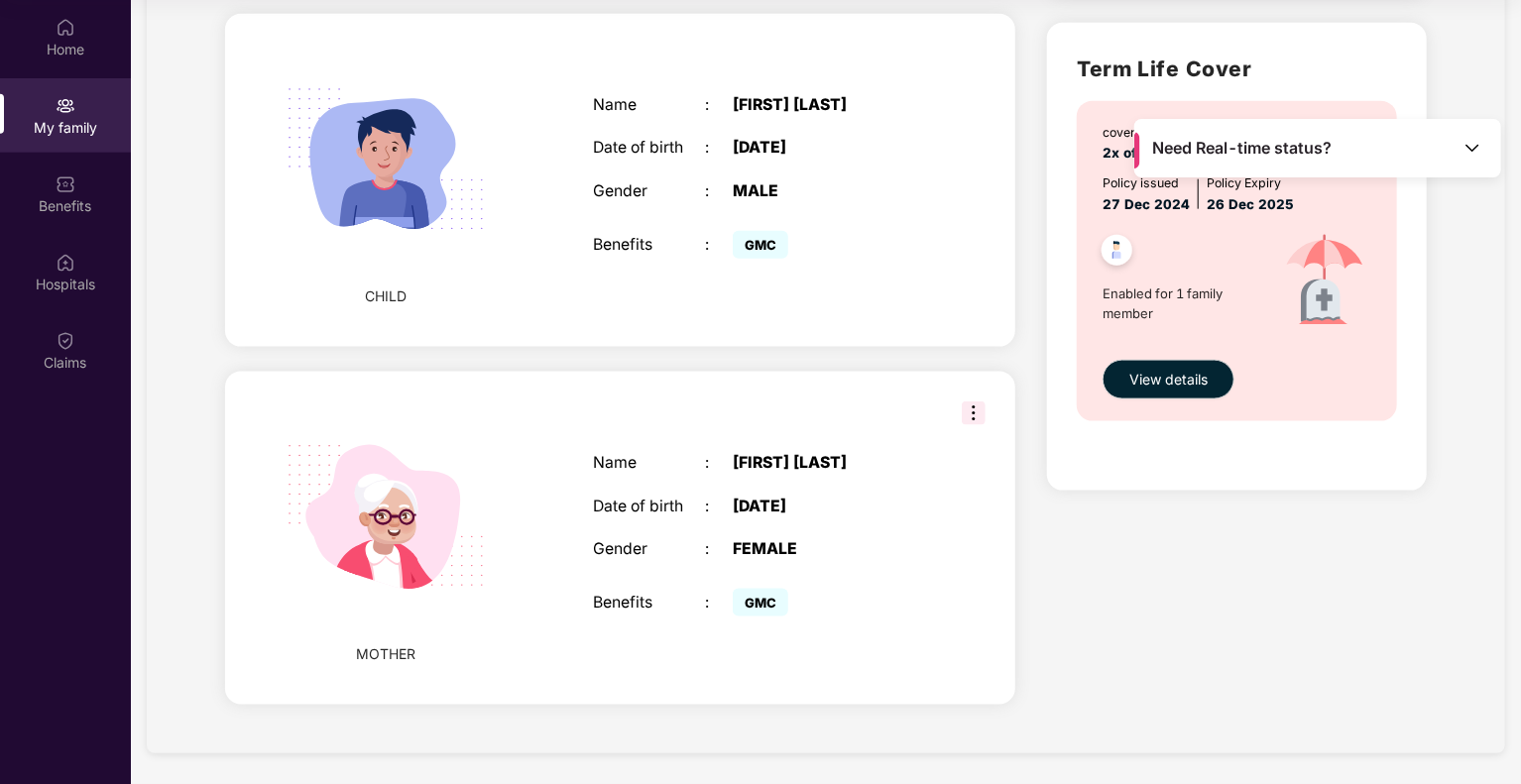 click at bounding box center [974, 413] 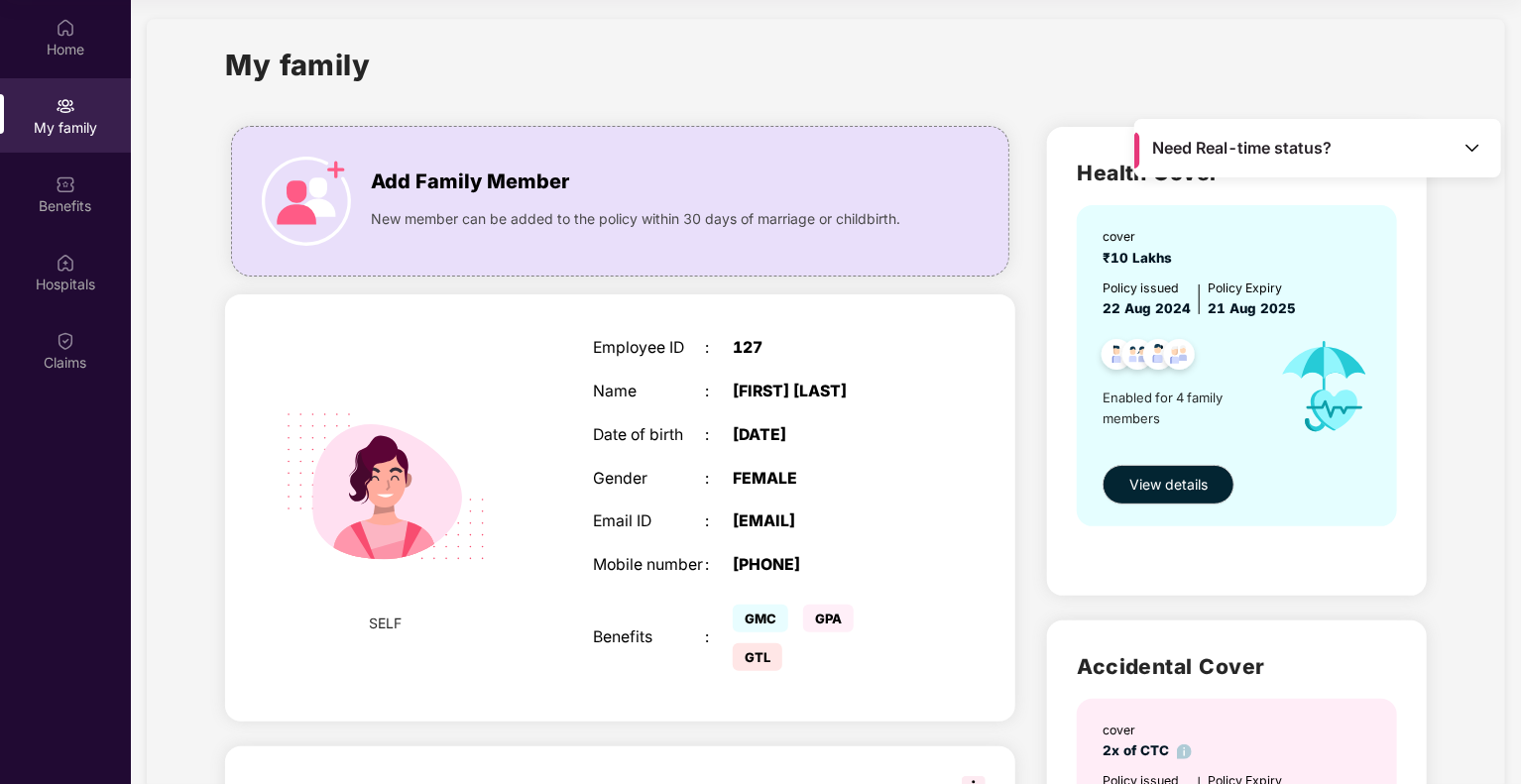 scroll, scrollTop: 0, scrollLeft: 0, axis: both 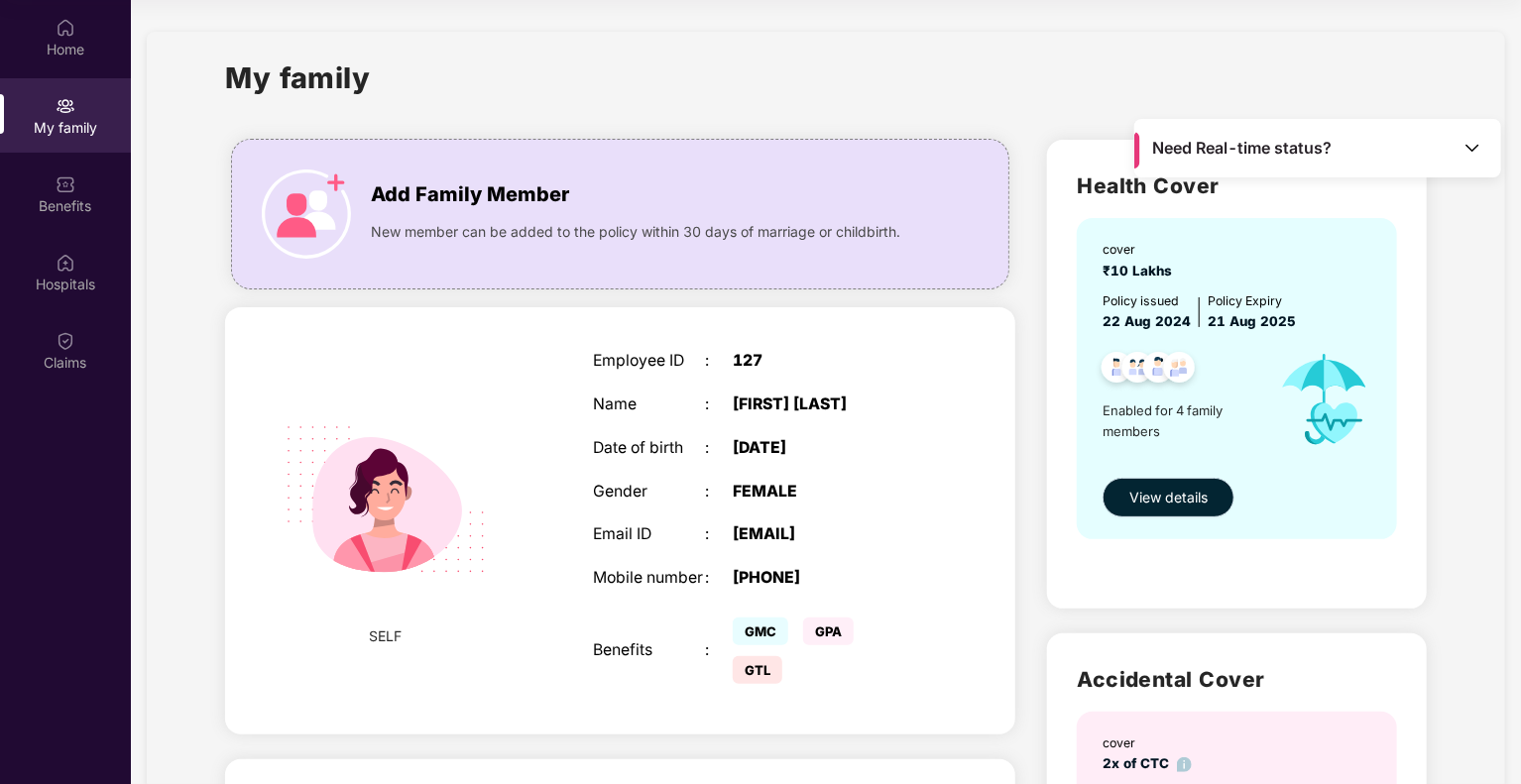 click on "View details" at bounding box center (1168, 498) 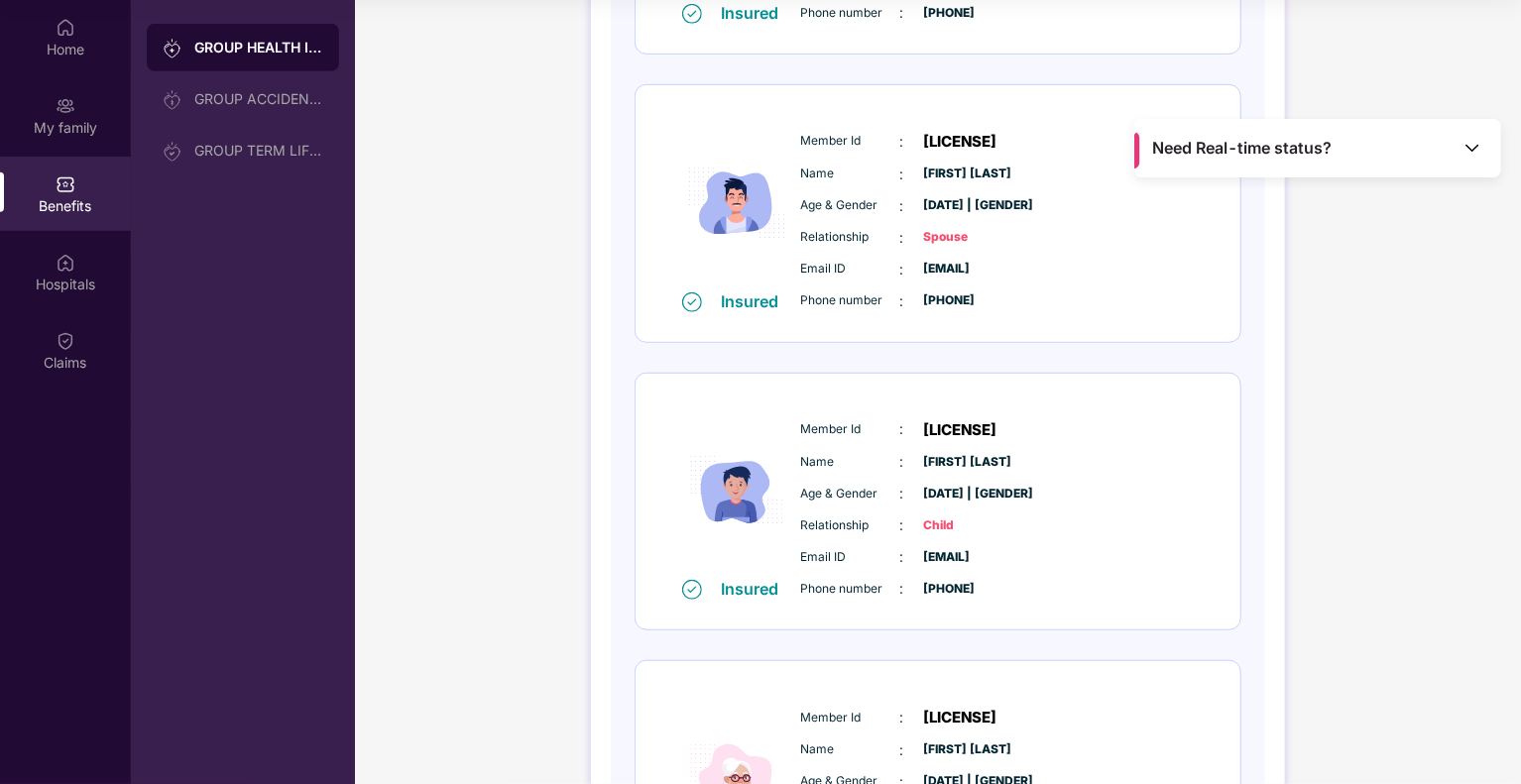 scroll, scrollTop: 750, scrollLeft: 0, axis: vertical 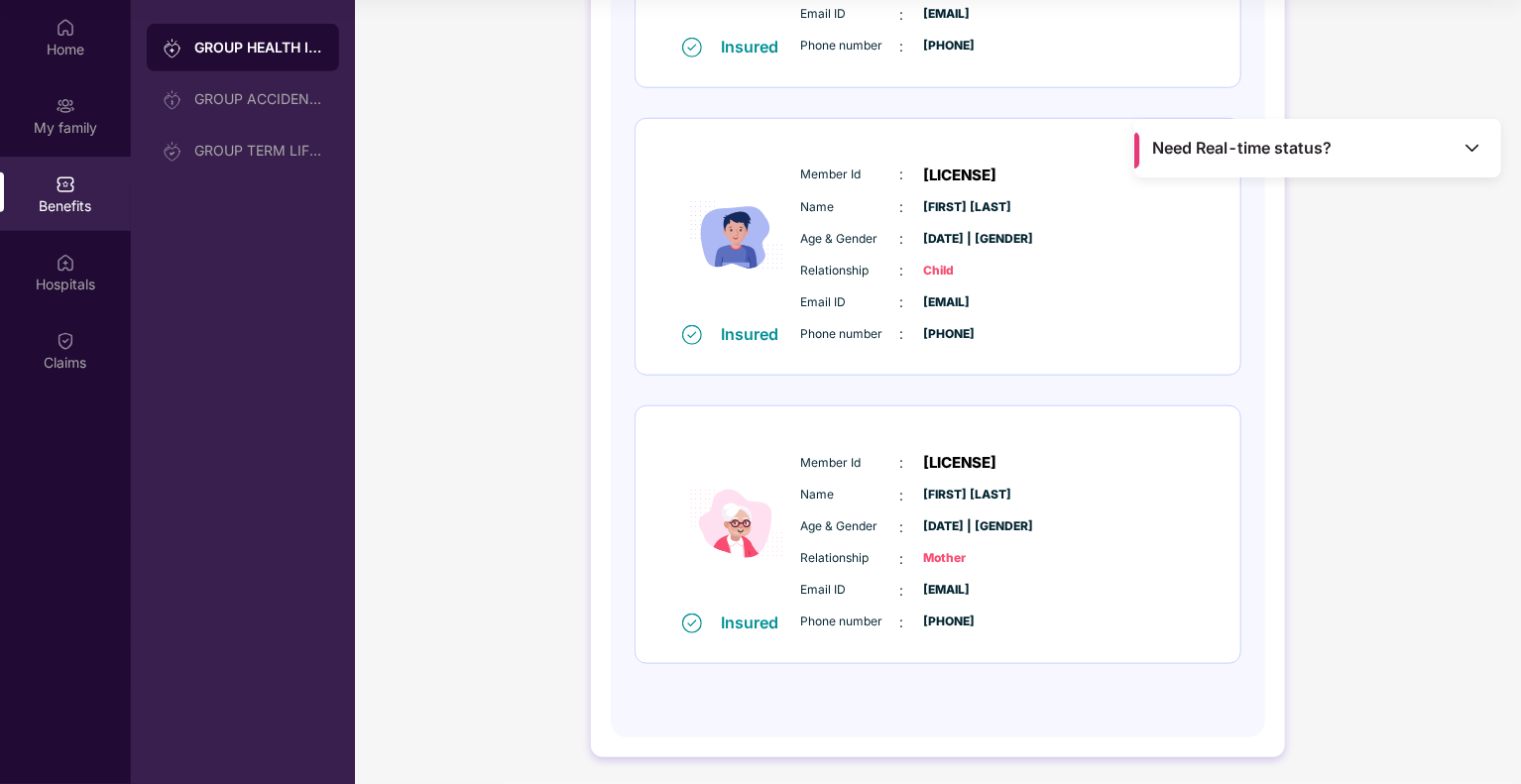 click on "[PHONE]" at bounding box center [974, 621] 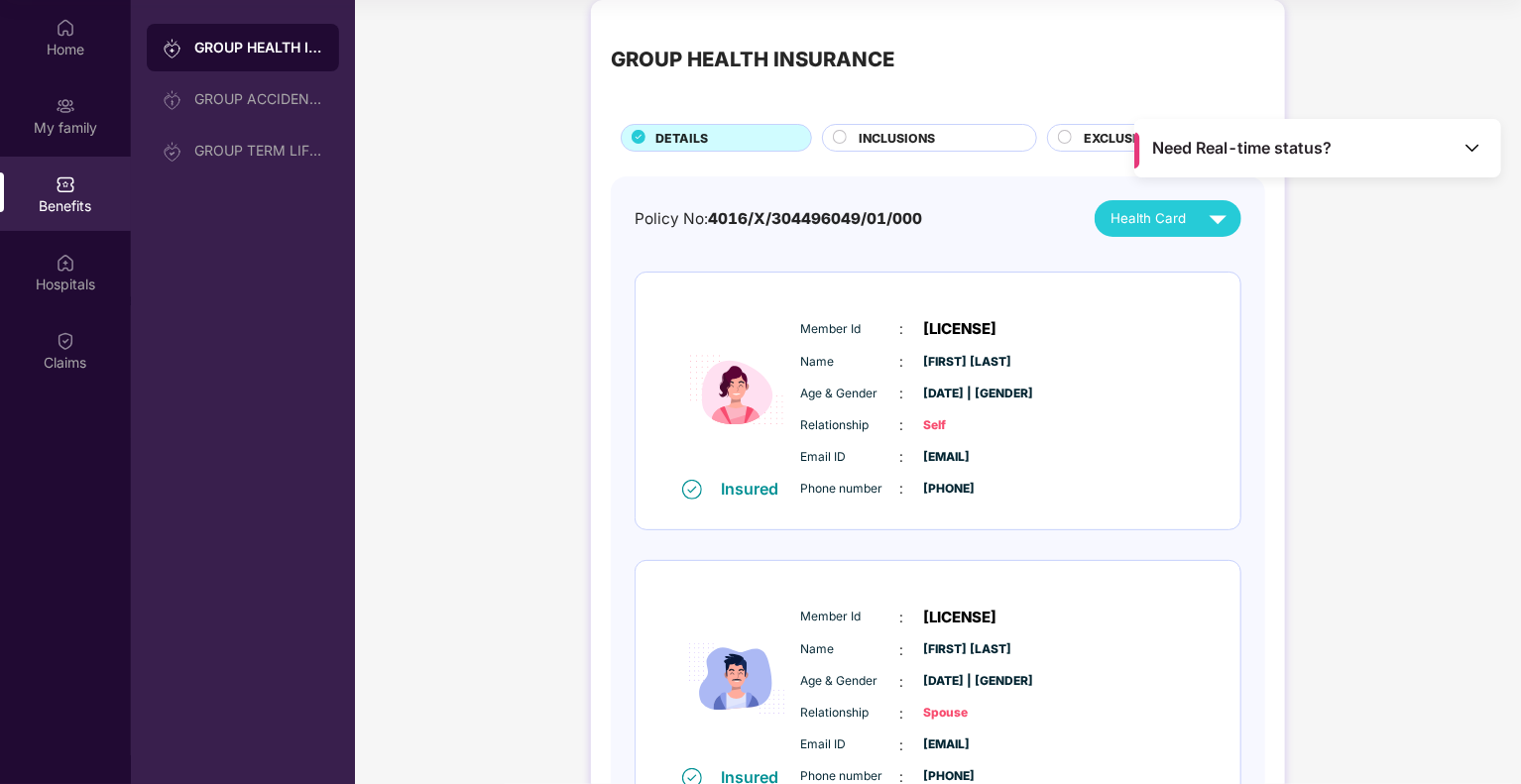 scroll, scrollTop: 0, scrollLeft: 0, axis: both 